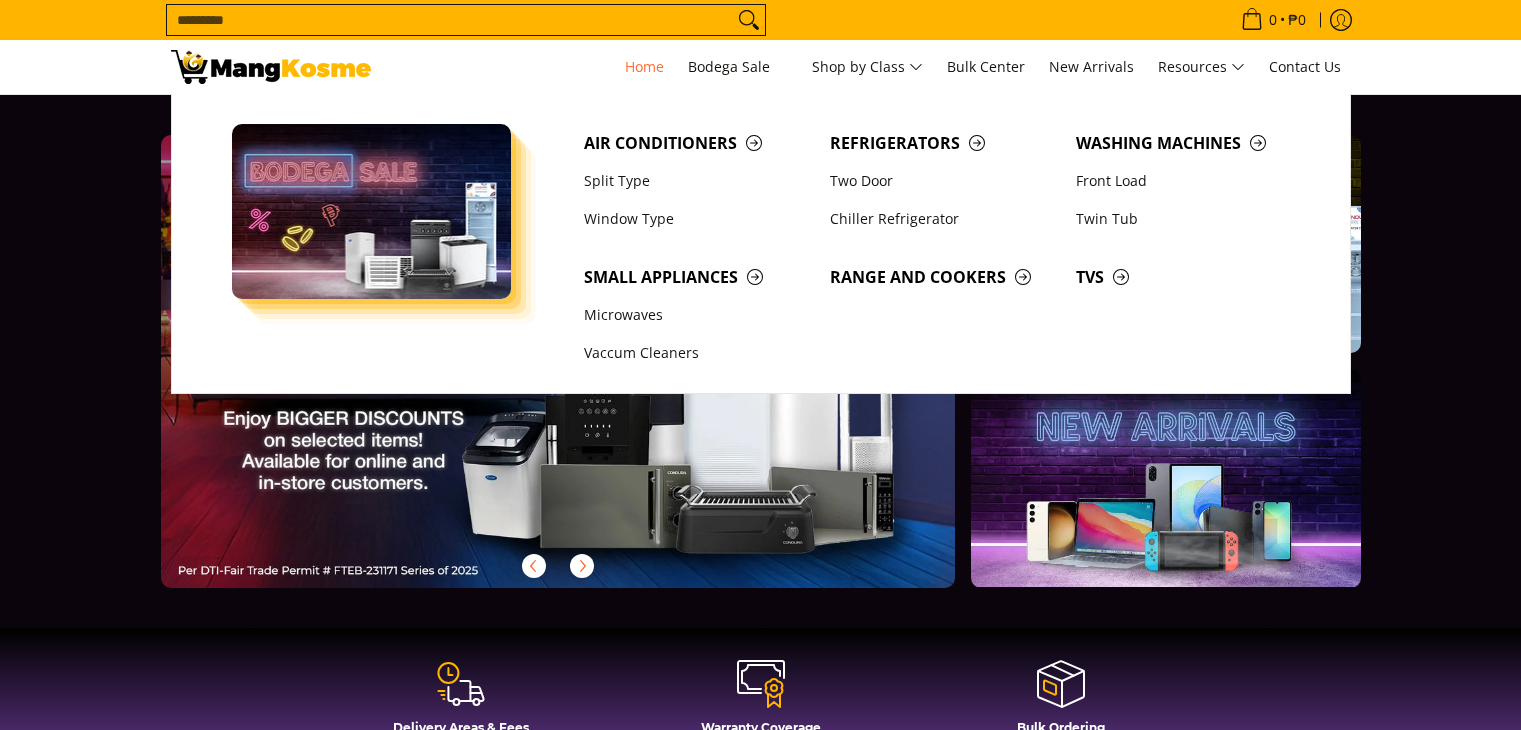 scroll, scrollTop: 0, scrollLeft: 0, axis: both 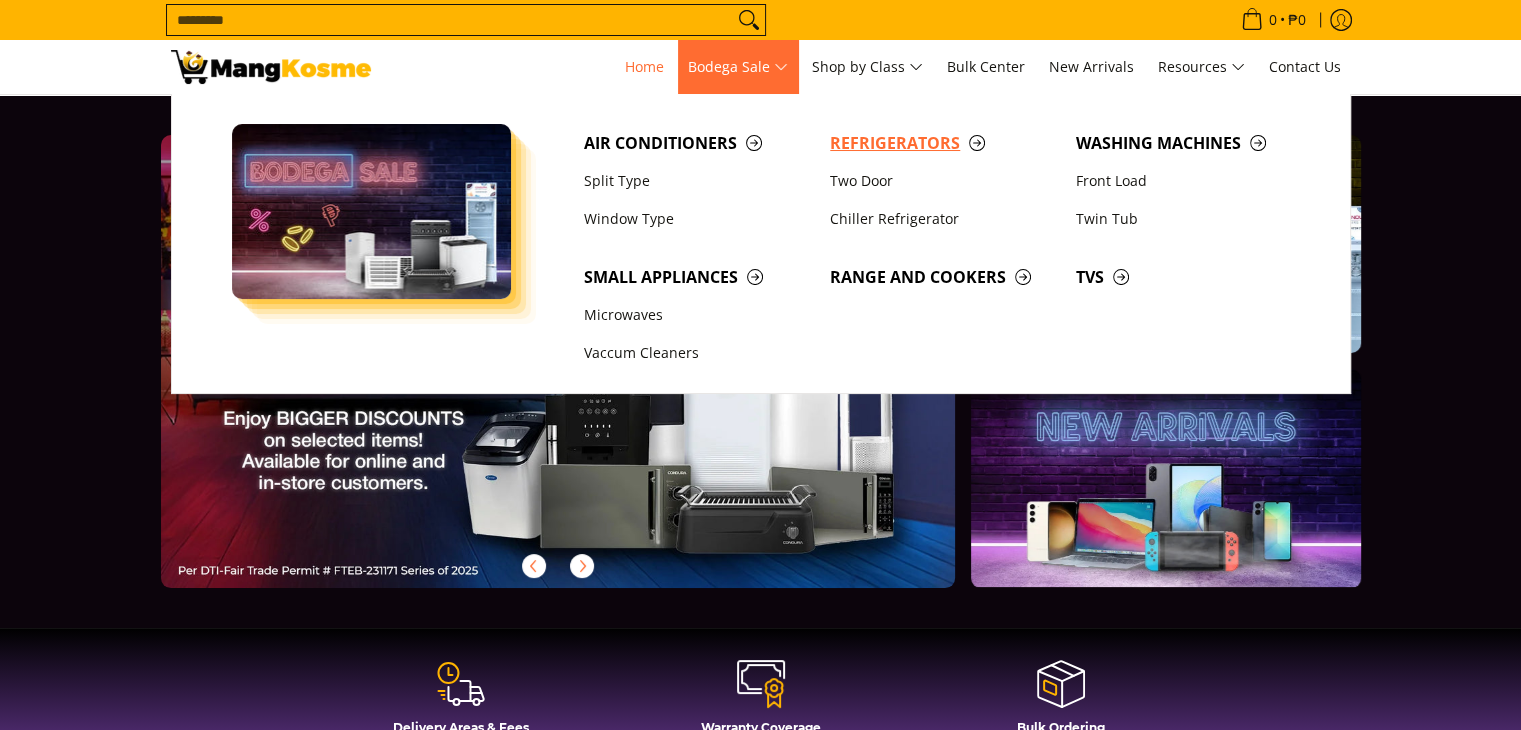 click on "Refrigerators" at bounding box center (943, 143) 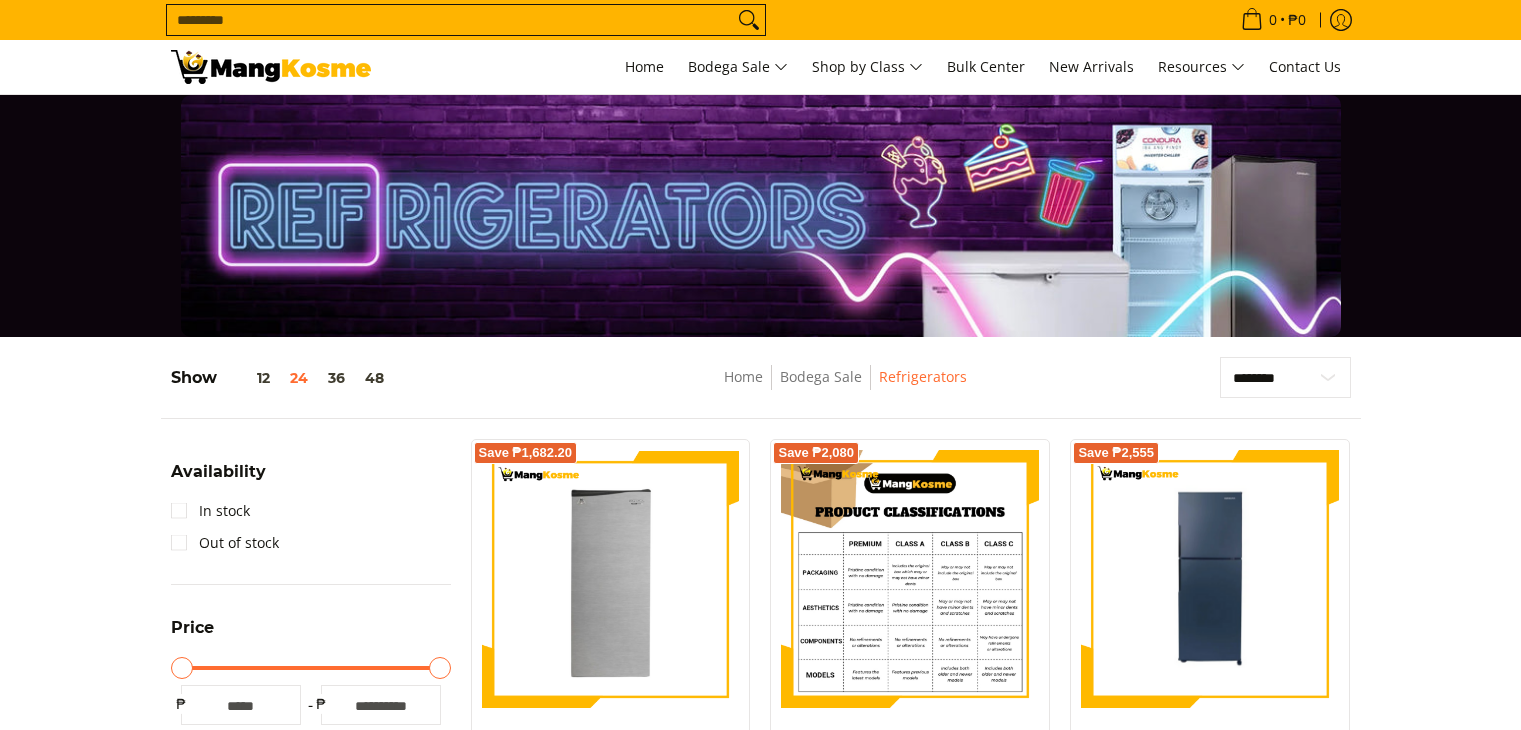 scroll, scrollTop: 300, scrollLeft: 0, axis: vertical 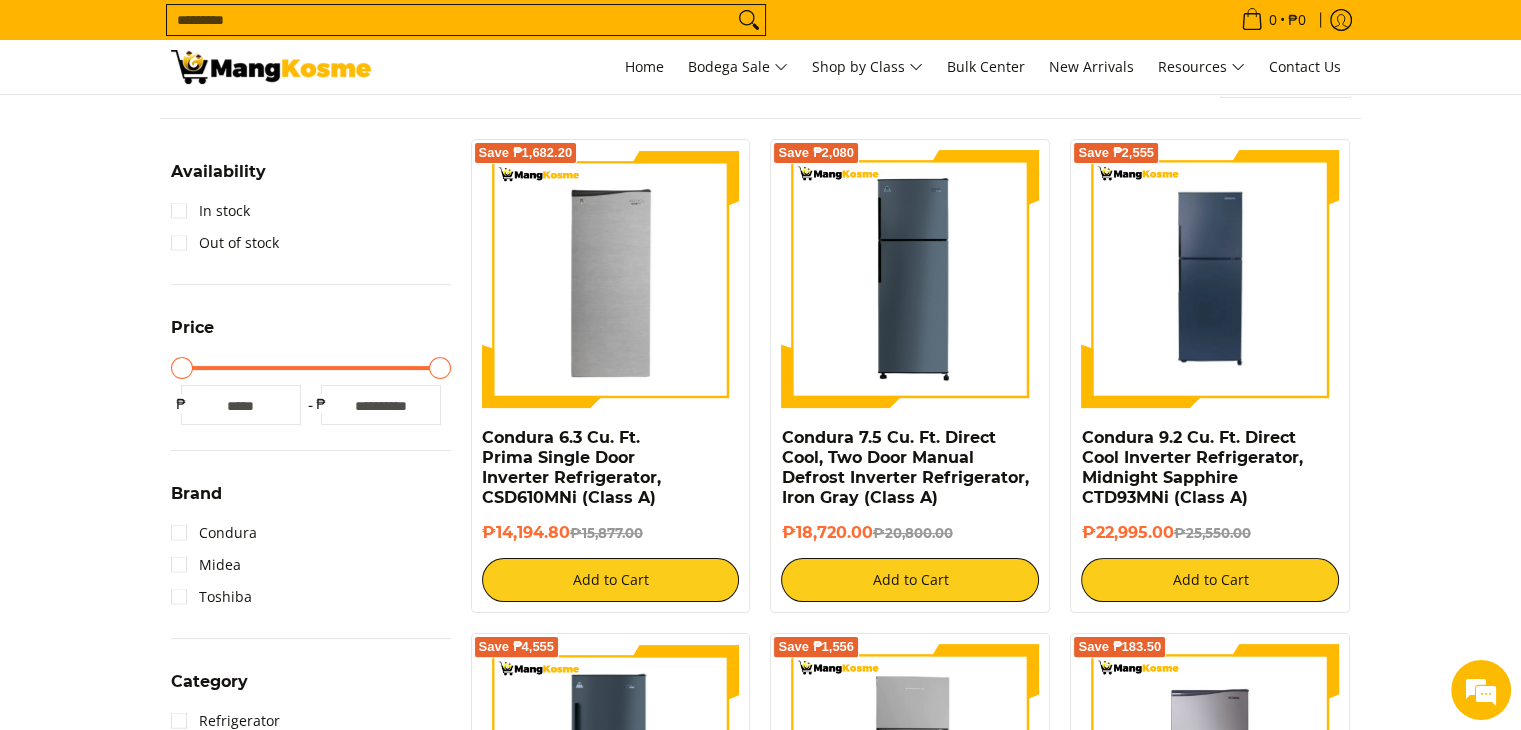 click on "*****" at bounding box center [381, 405] 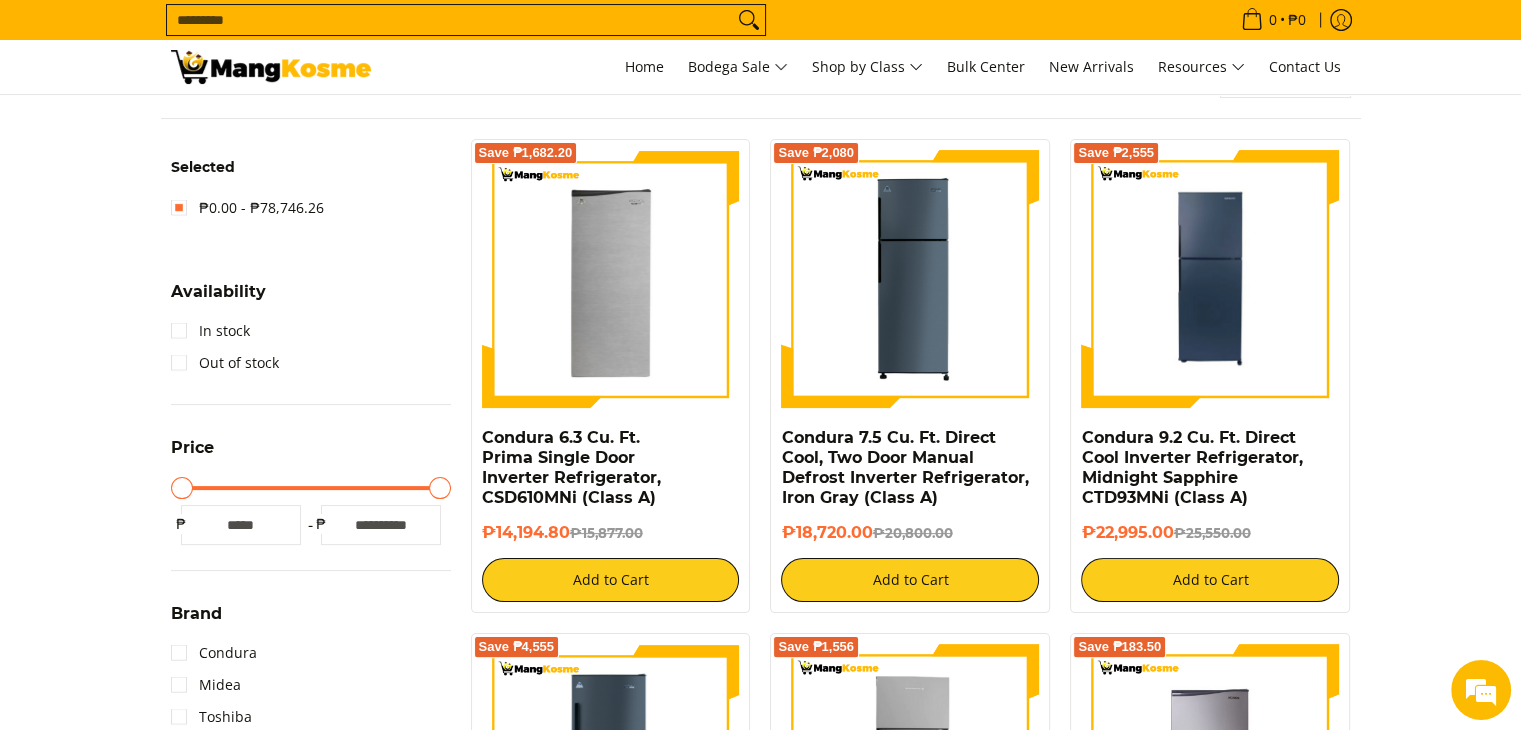 scroll, scrollTop: 261, scrollLeft: 0, axis: vertical 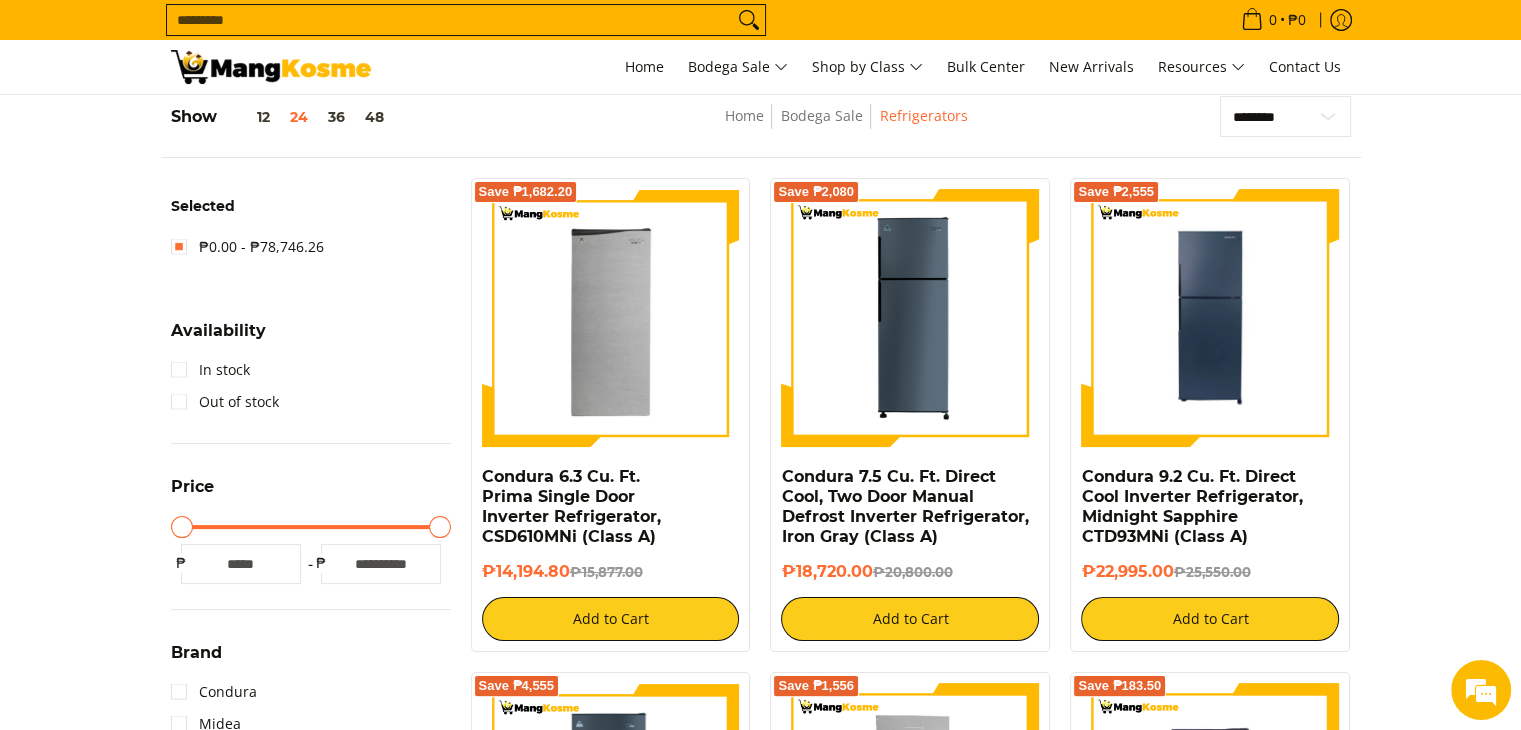 type on "*****" 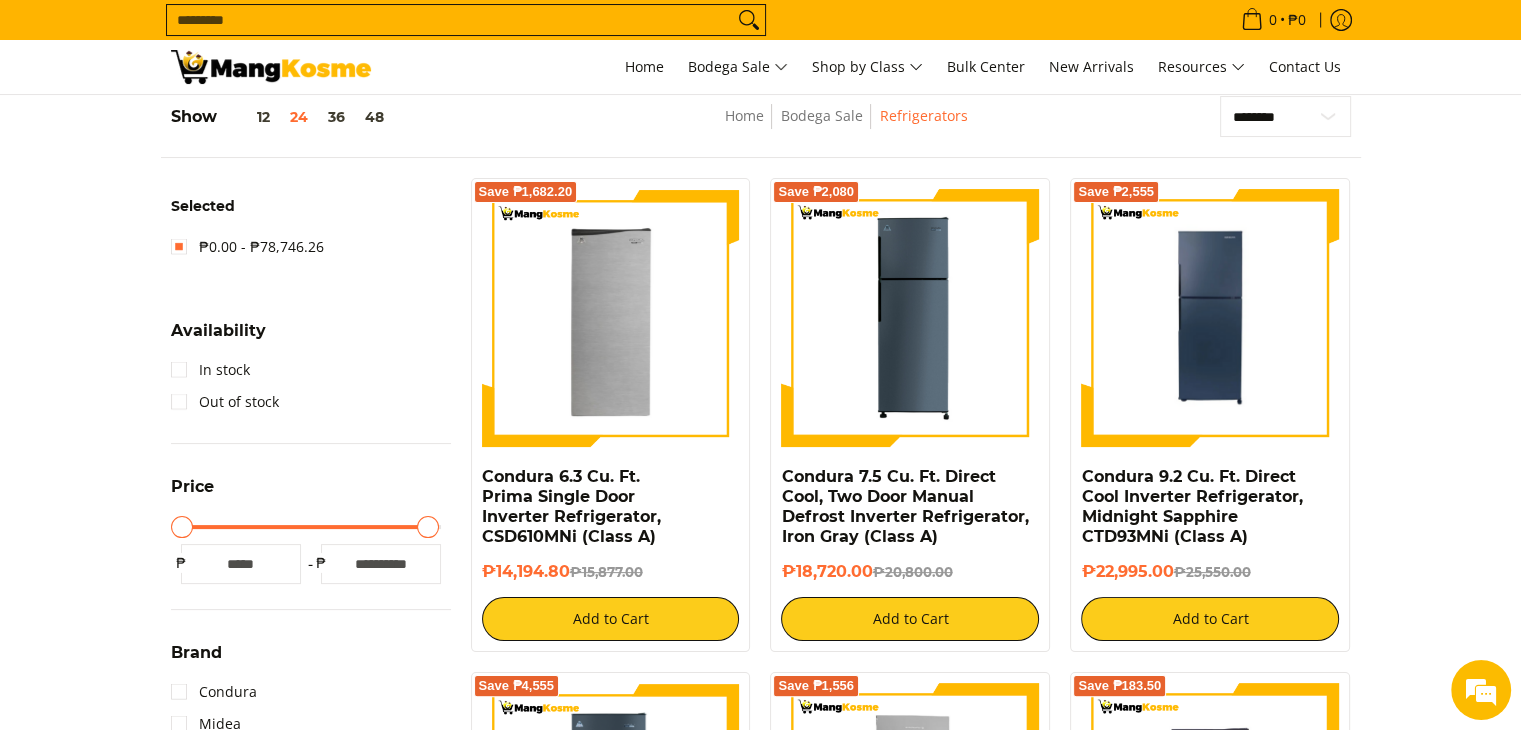type on "*****" 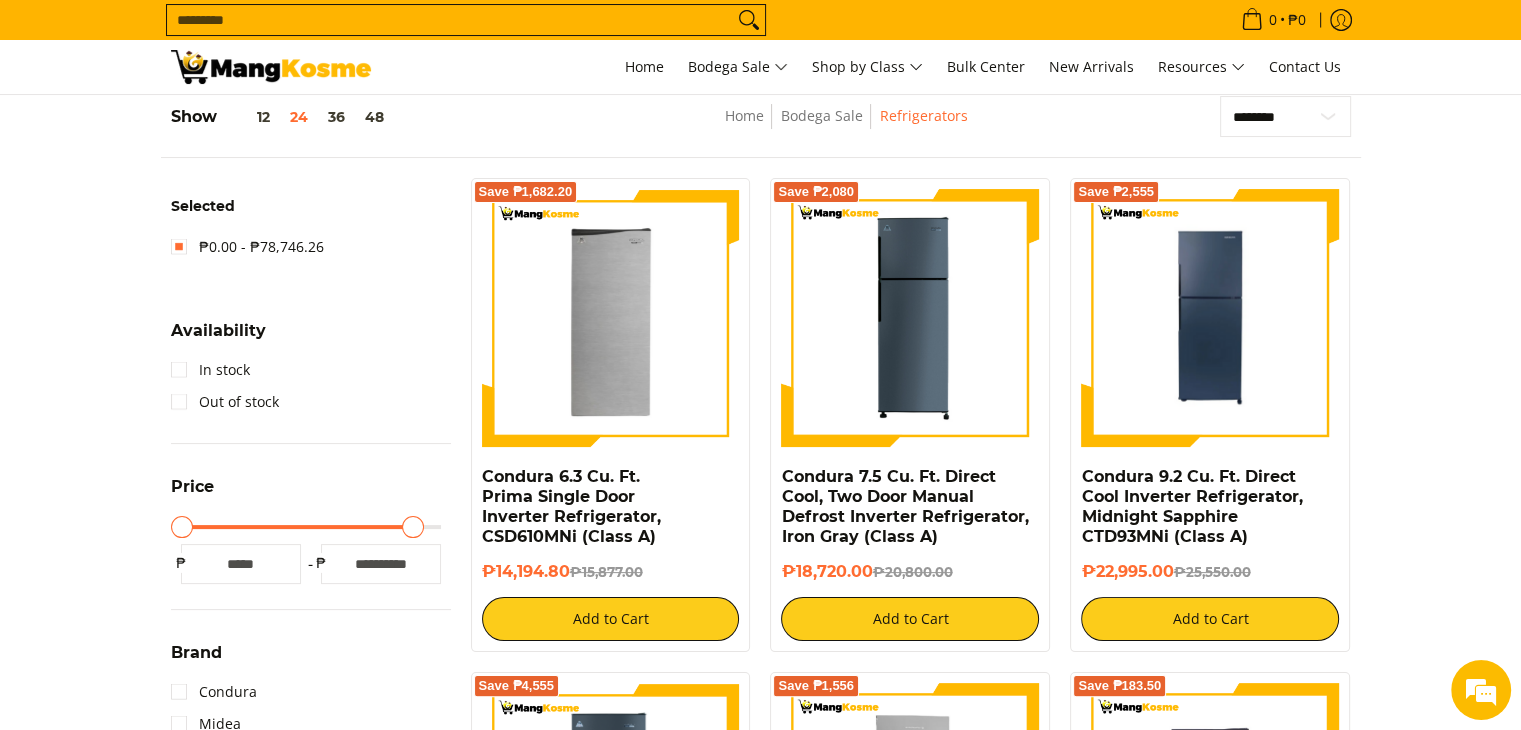 type on "*****" 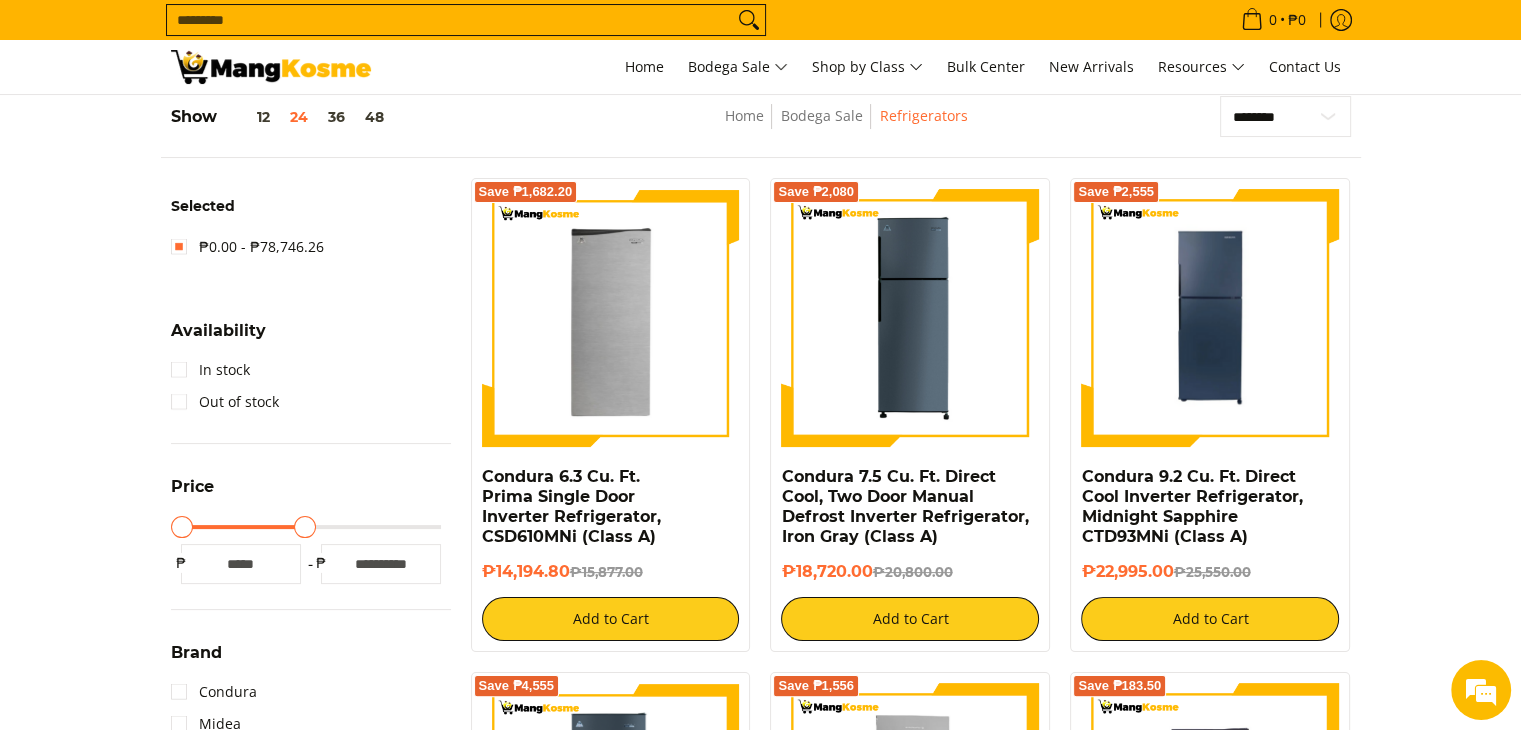 type on "*****" 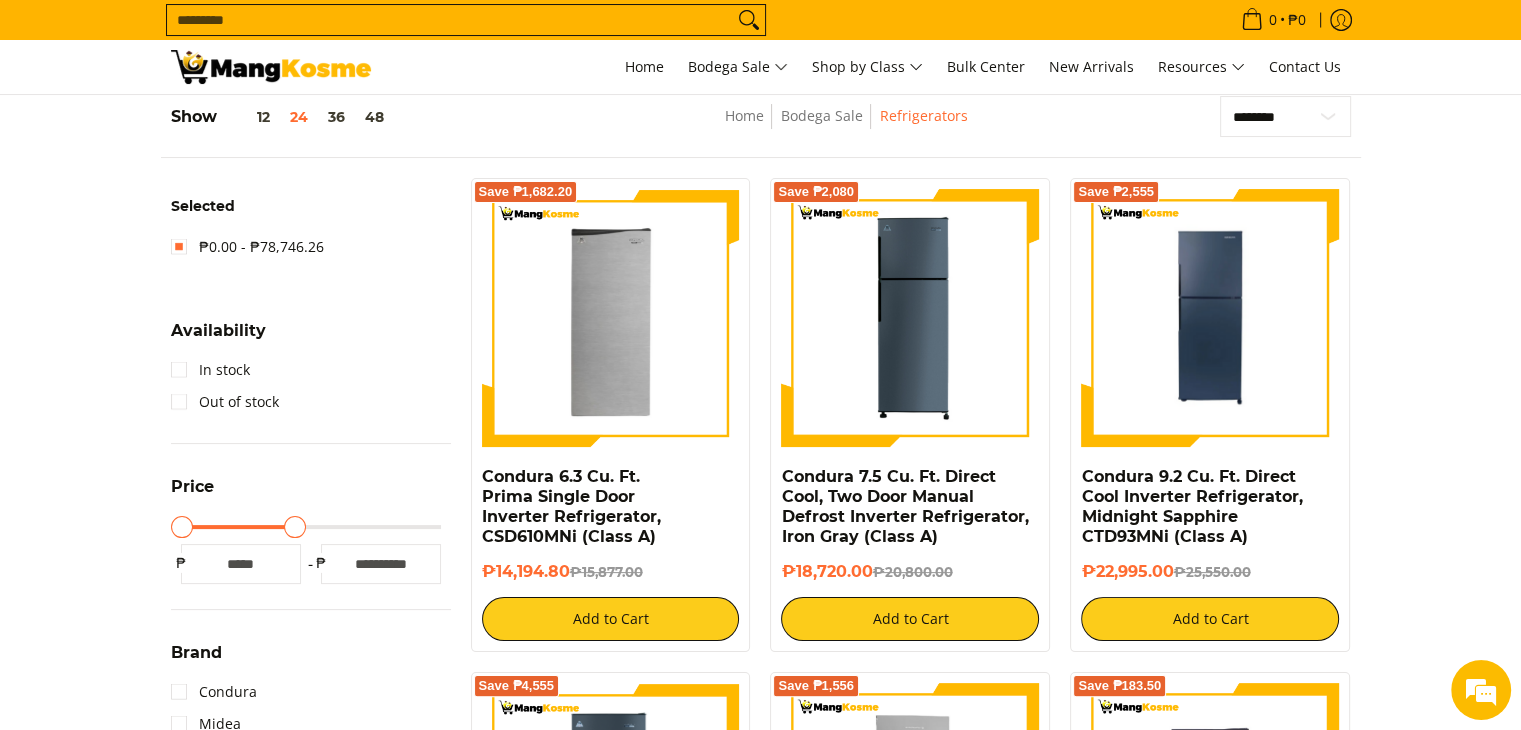 type on "*****" 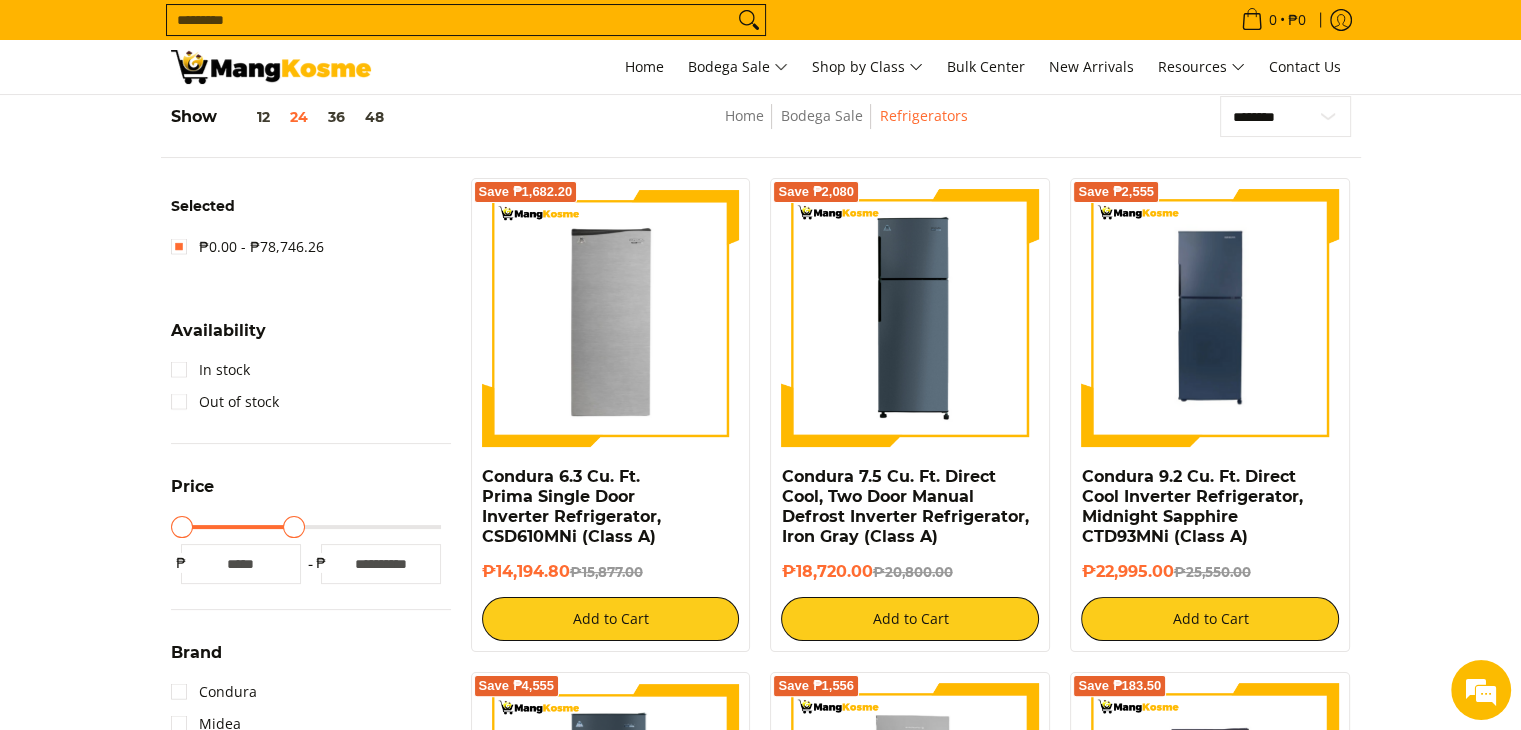 type on "*****" 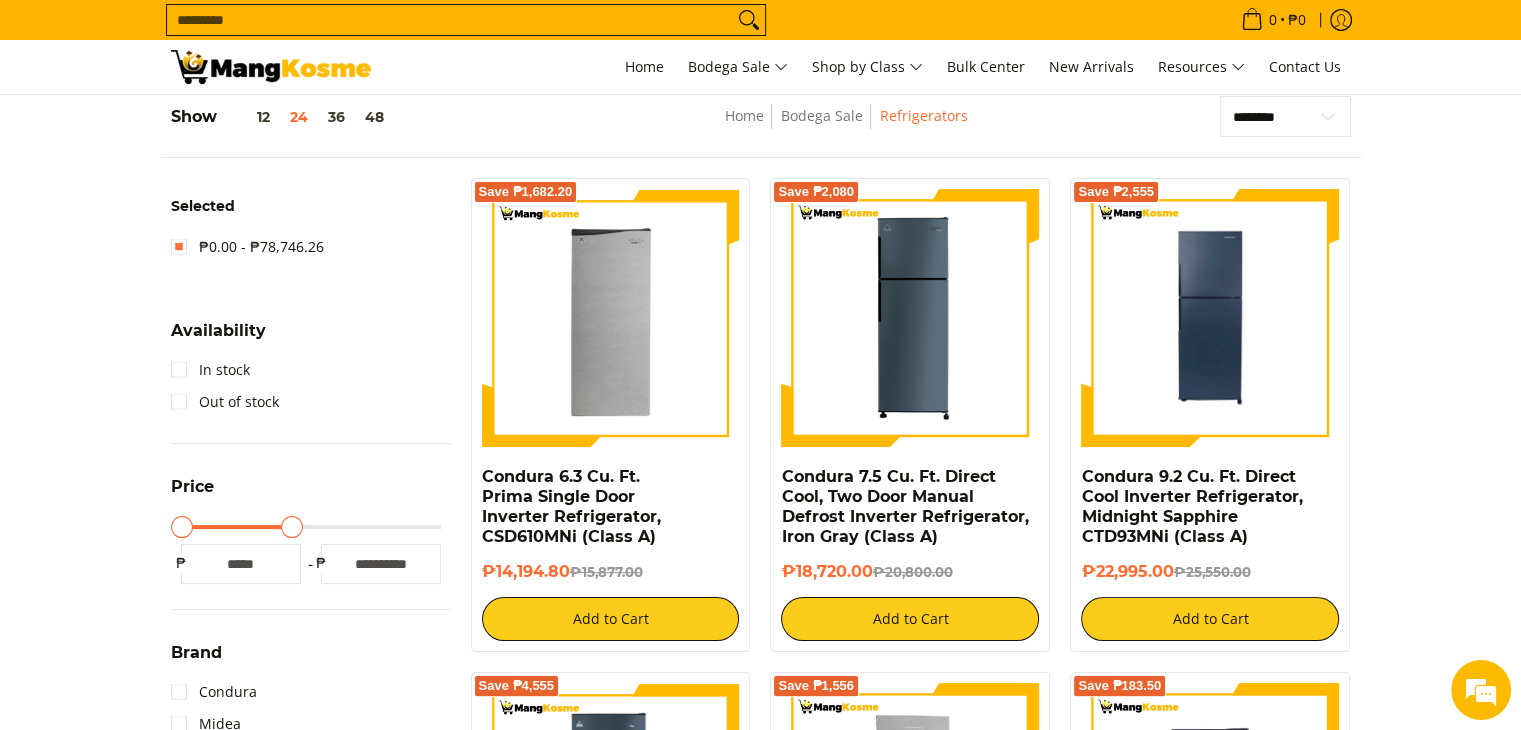 type on "*****" 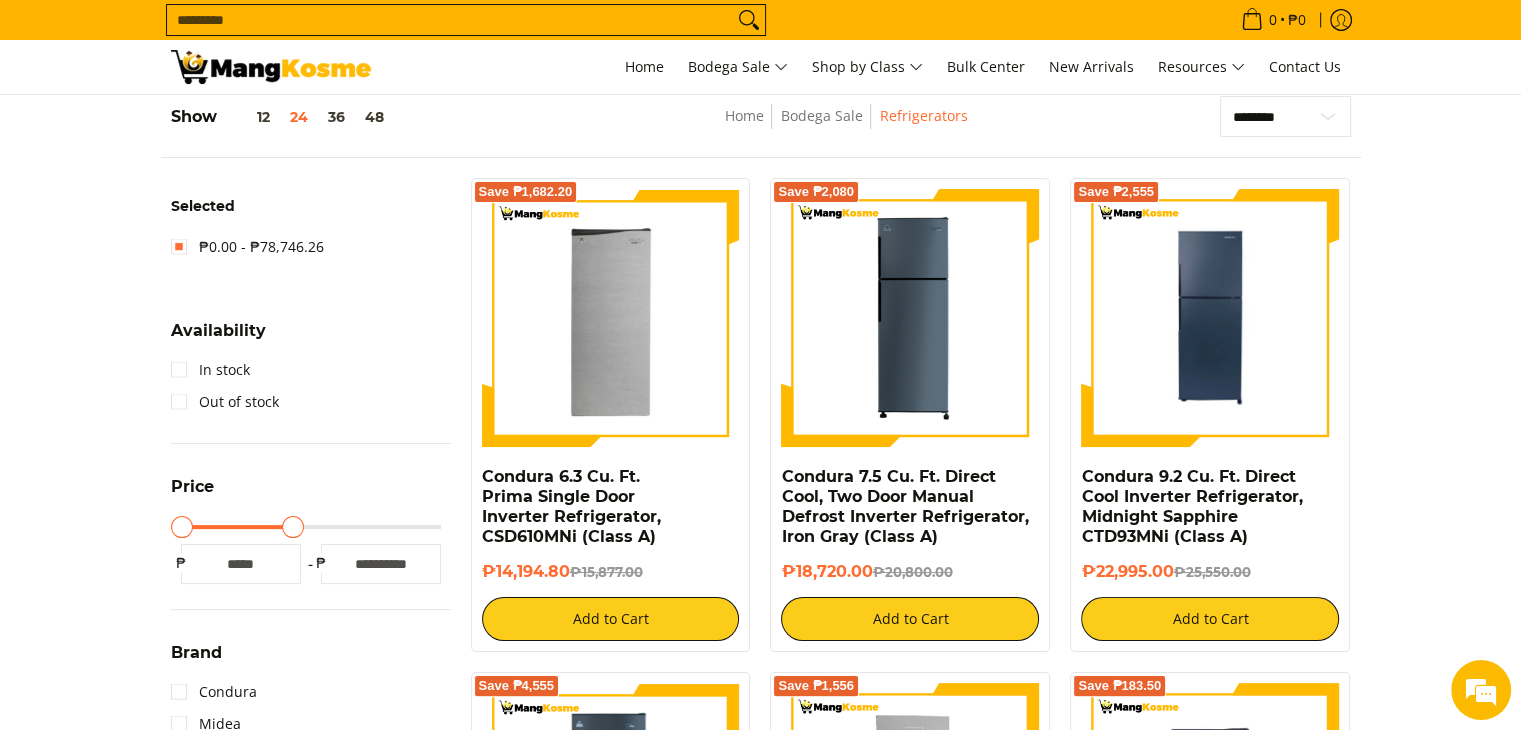 type on "*****" 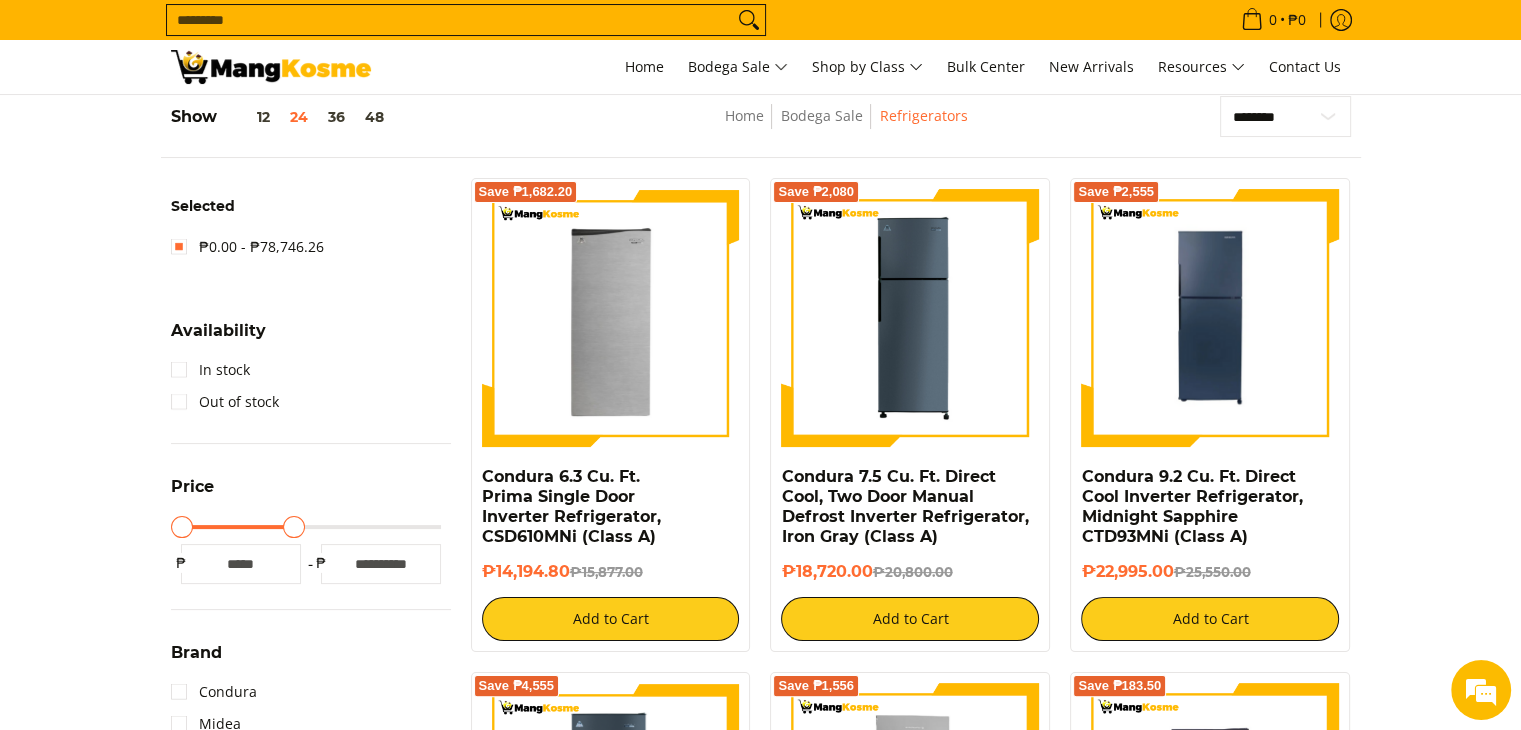 type on "*****" 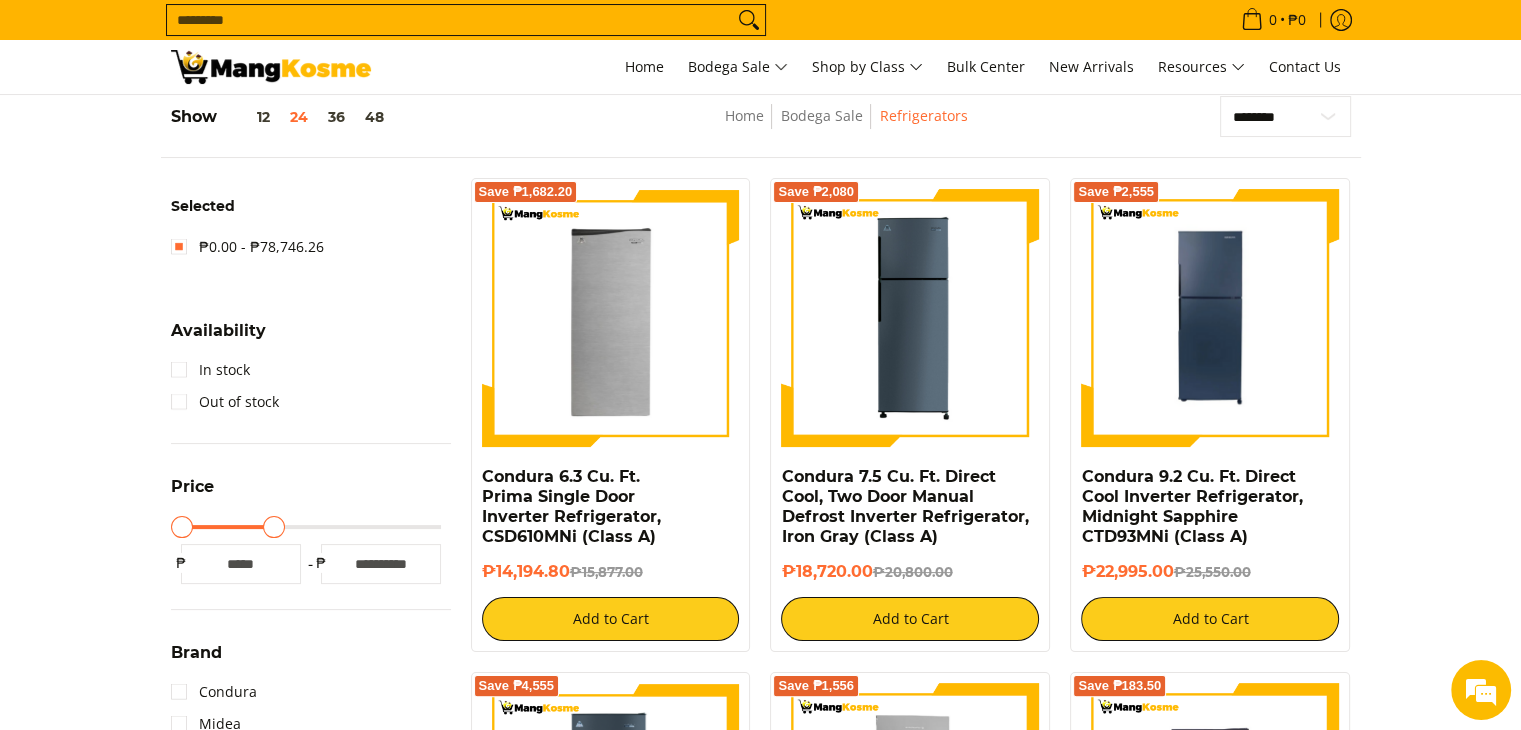 type on "*****" 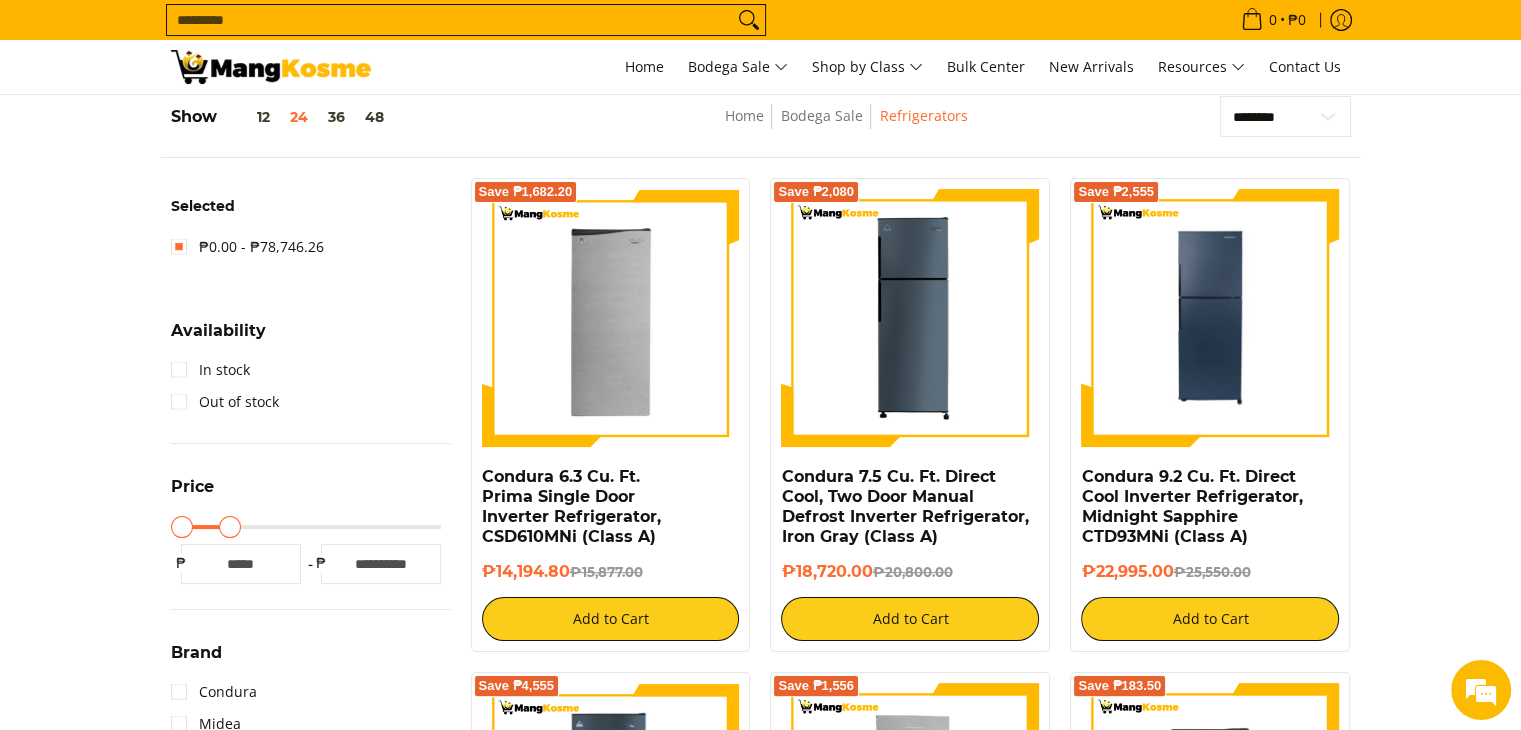 type on "*****" 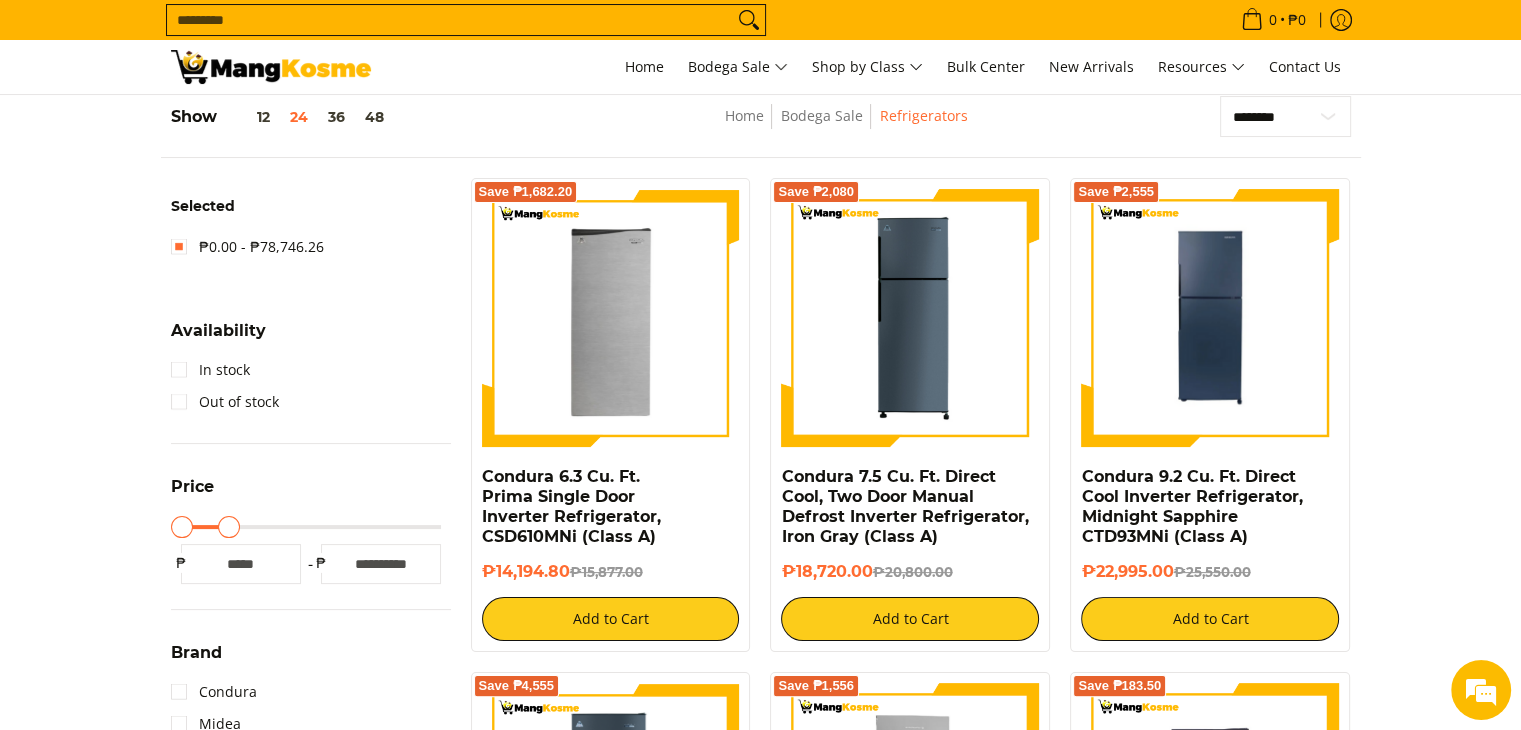 type on "*****" 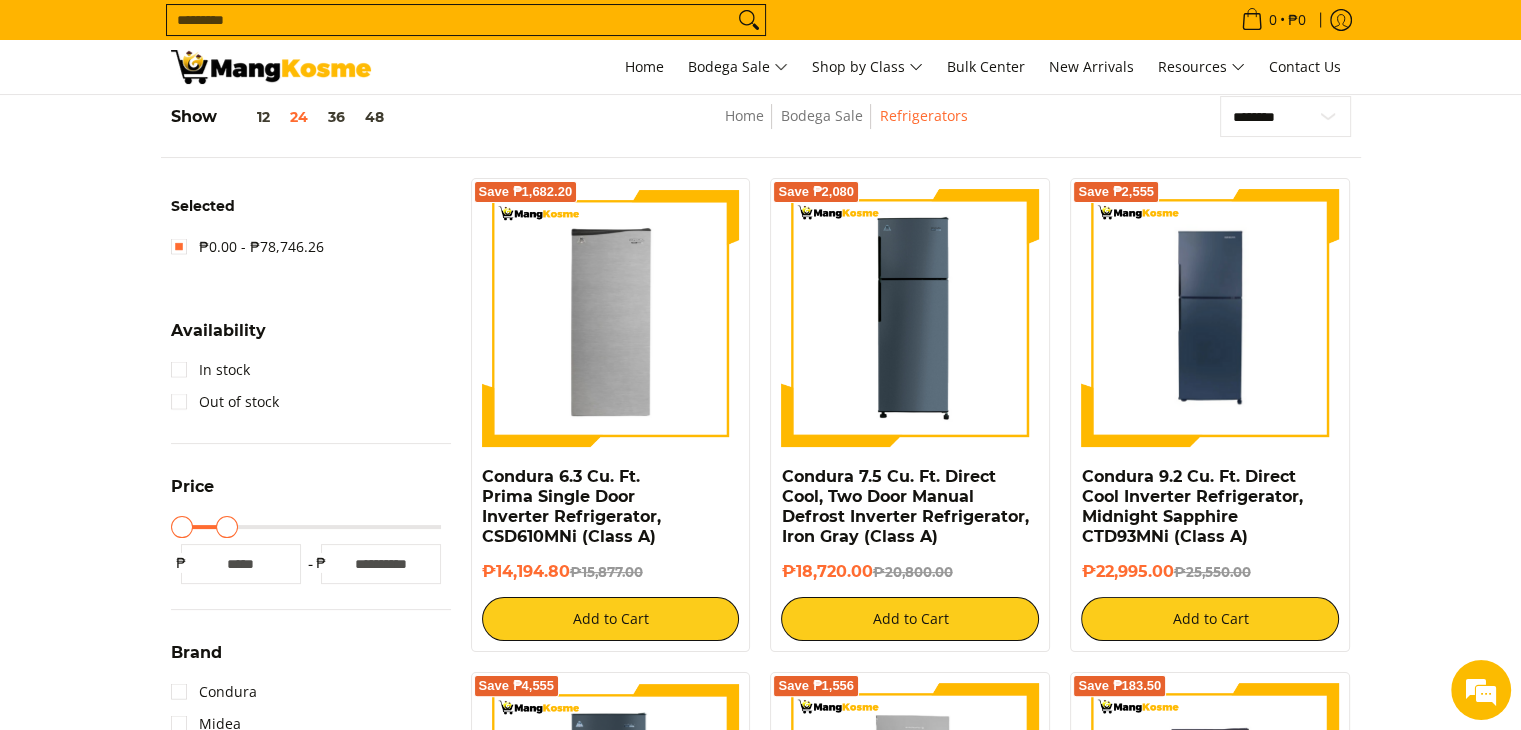 type on "*****" 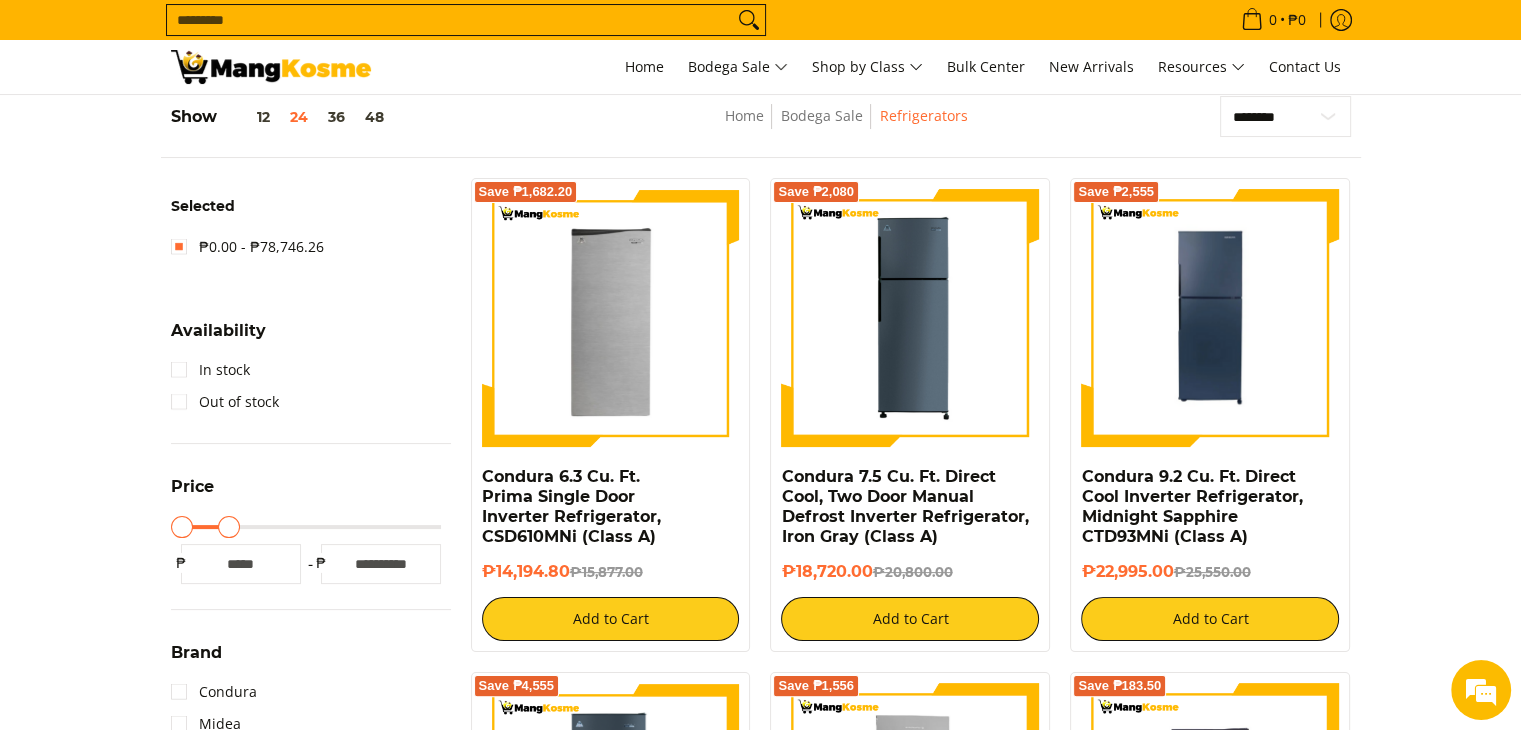 type on "*****" 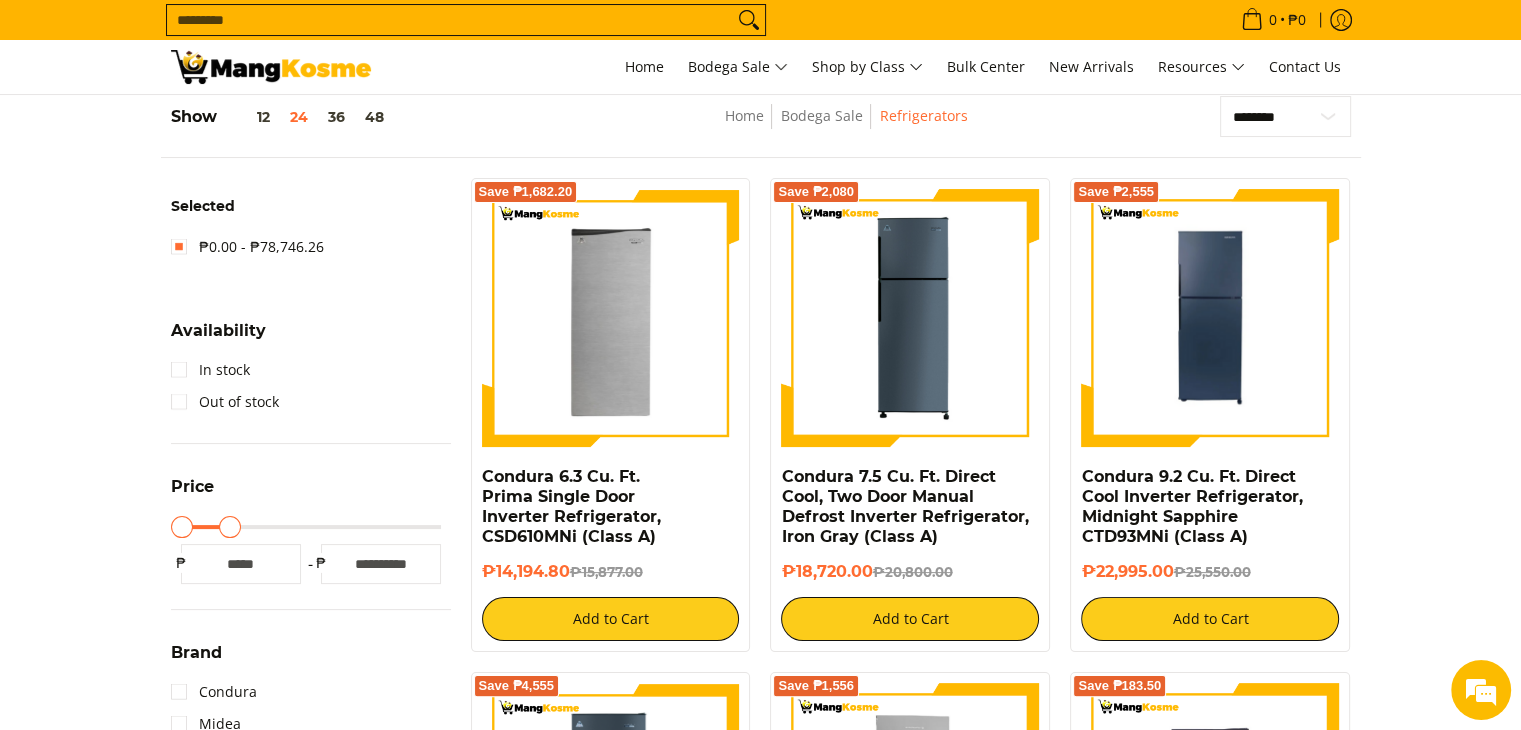 drag, startPoint x: 444, startPoint y: 523, endPoint x: 231, endPoint y: 527, distance: 213.03755 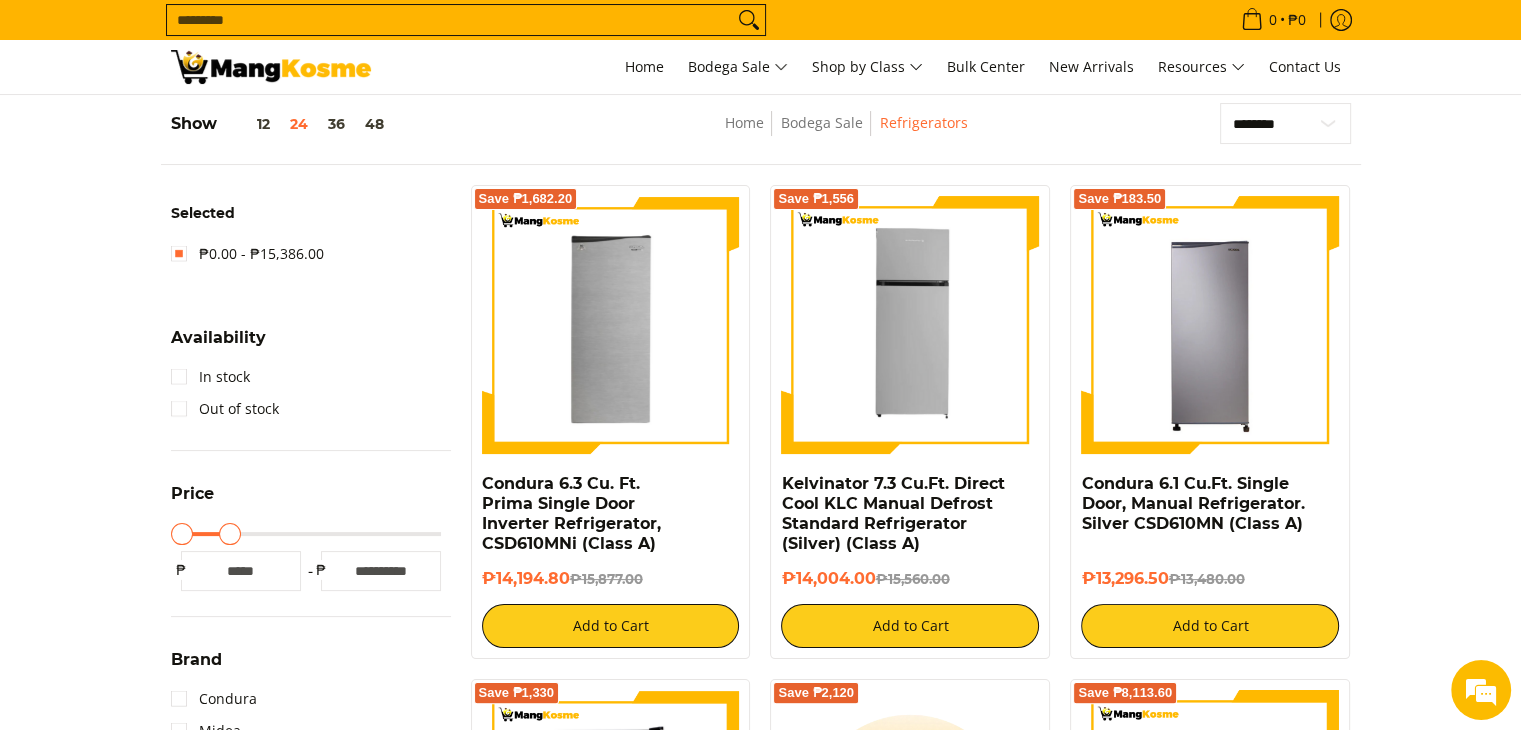 scroll, scrollTop: 261, scrollLeft: 0, axis: vertical 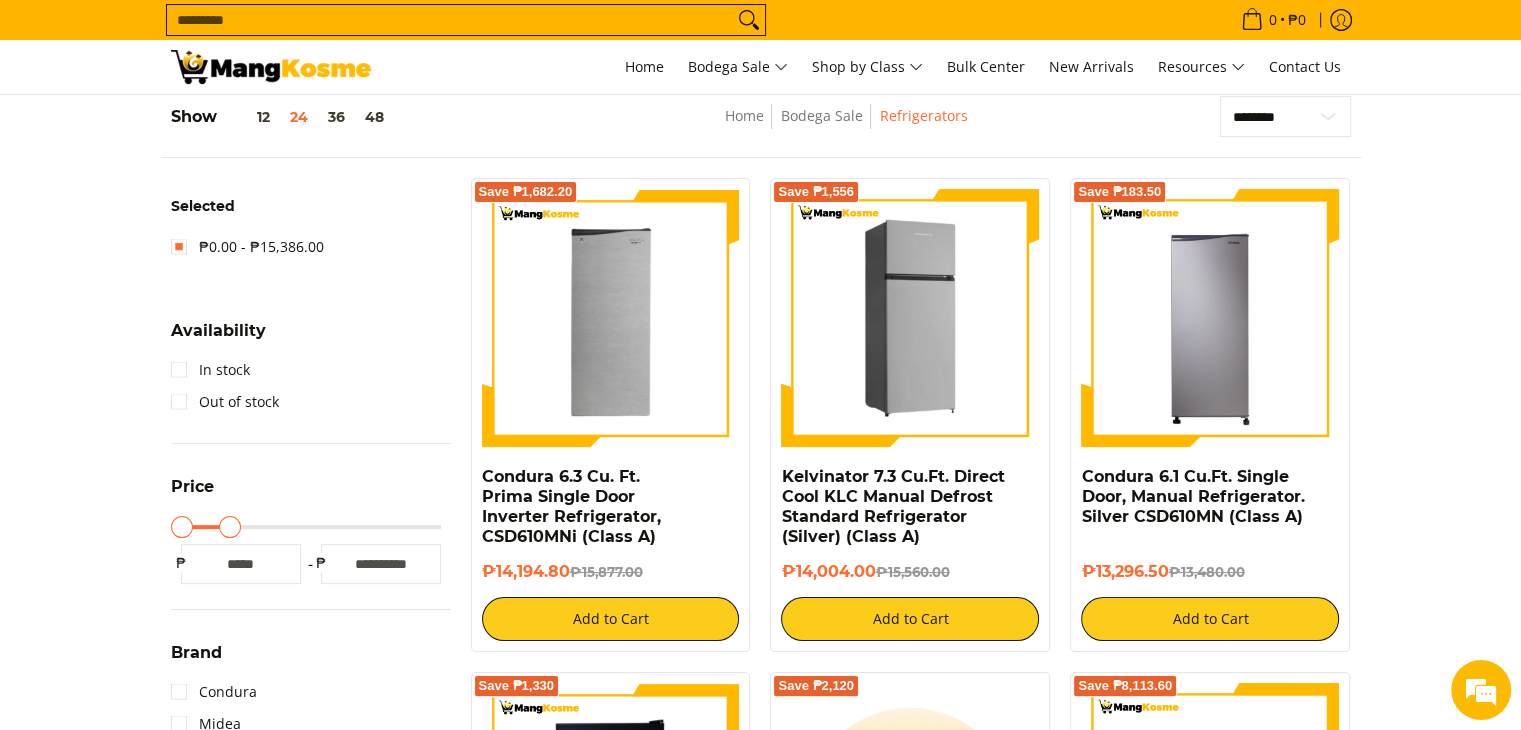 click at bounding box center [910, 318] 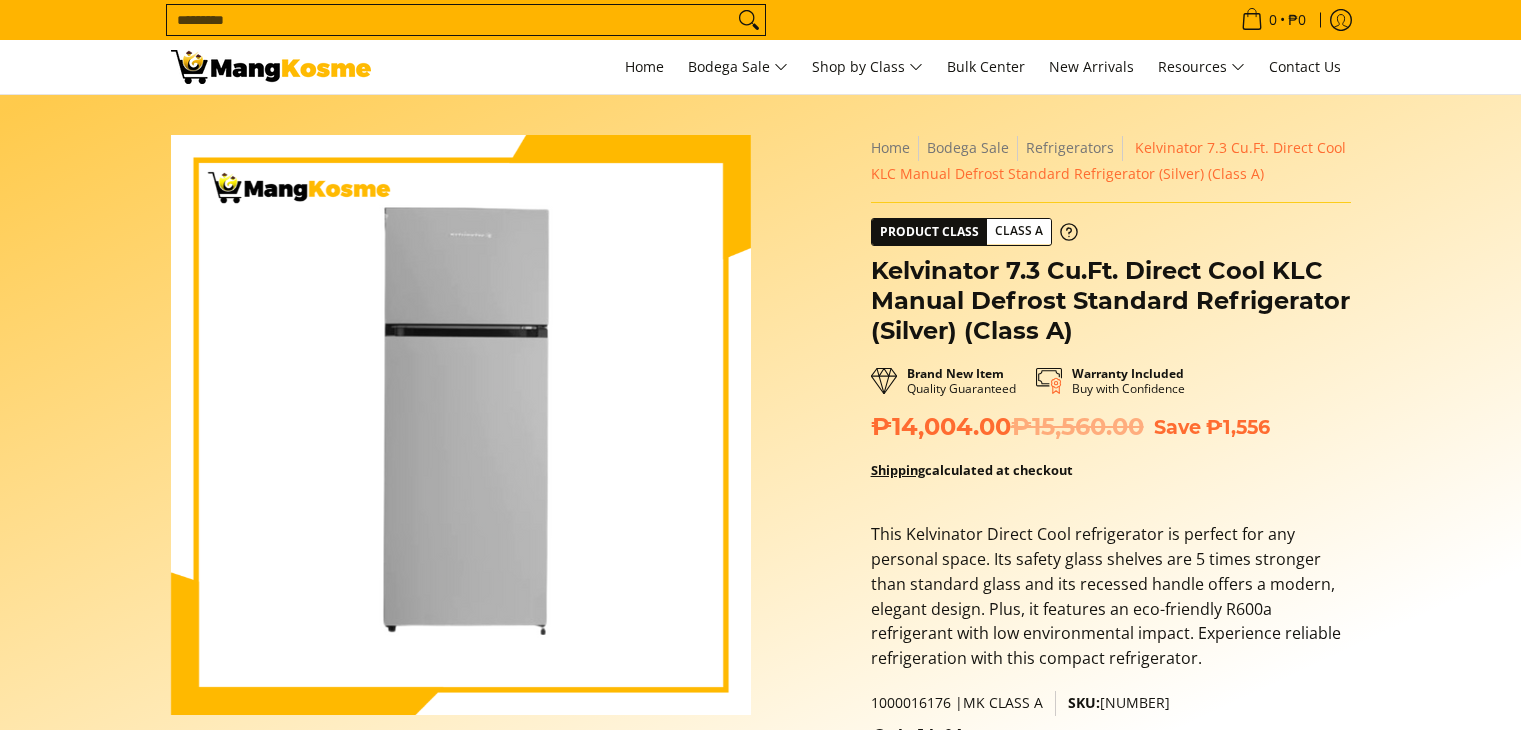 scroll, scrollTop: 0, scrollLeft: 0, axis: both 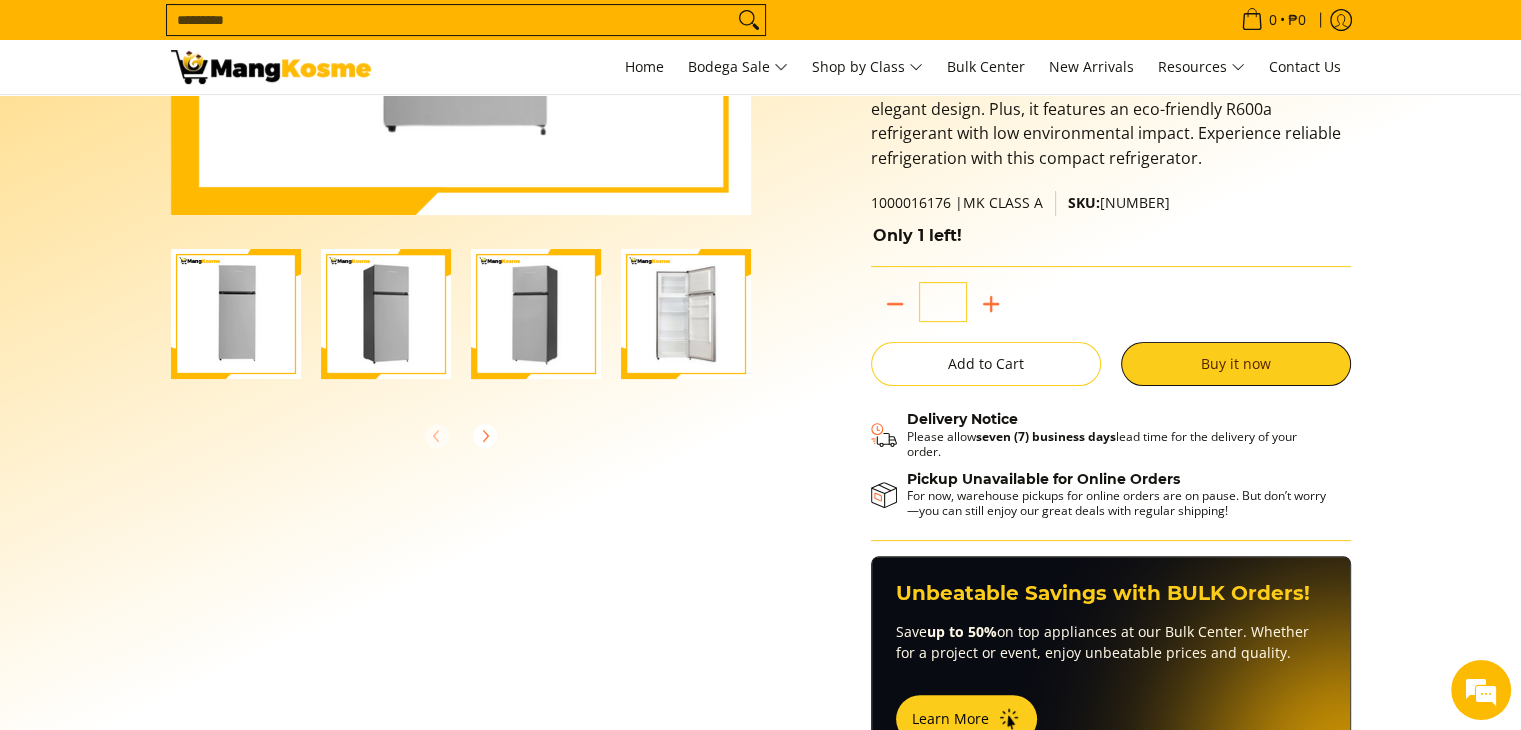 click at bounding box center [686, 314] 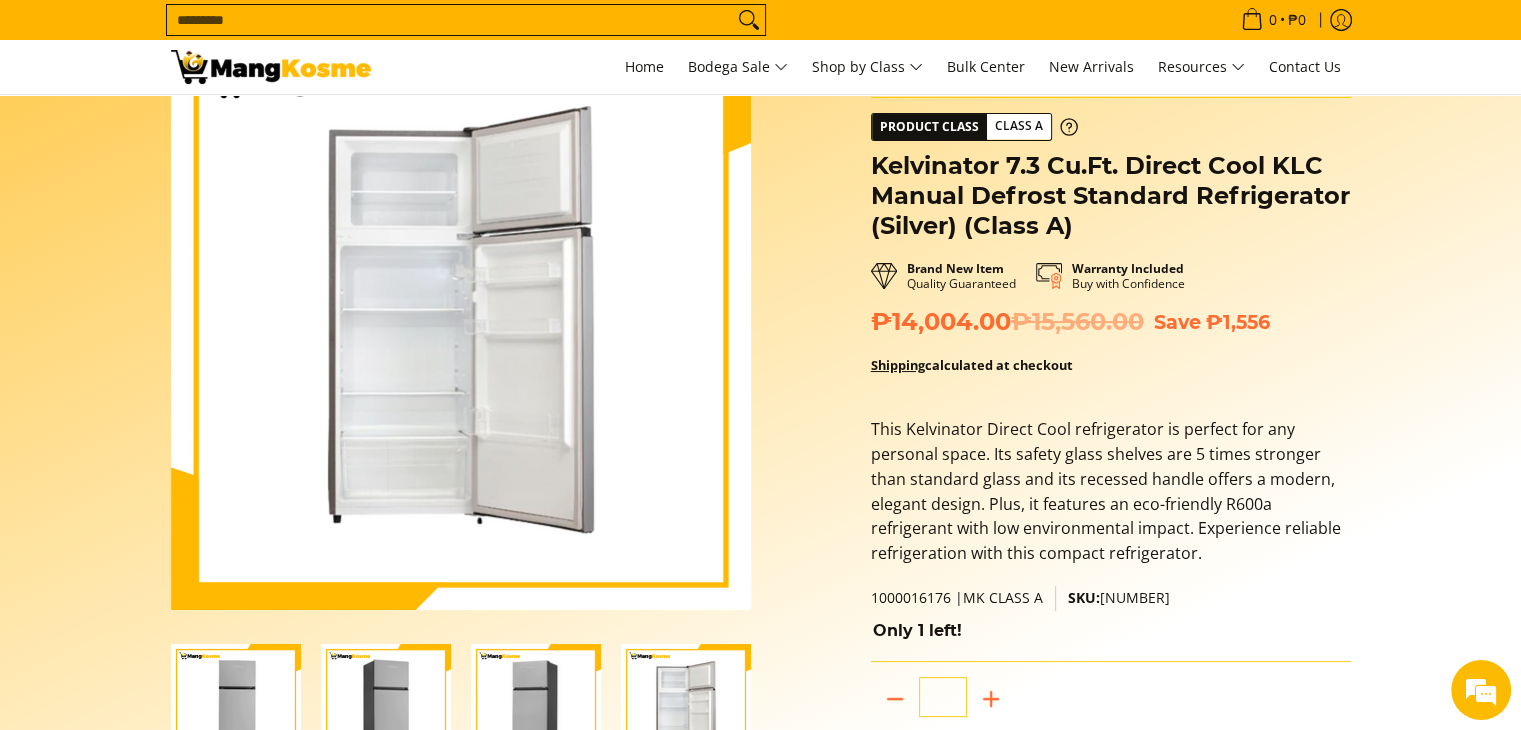 scroll, scrollTop: 0, scrollLeft: 0, axis: both 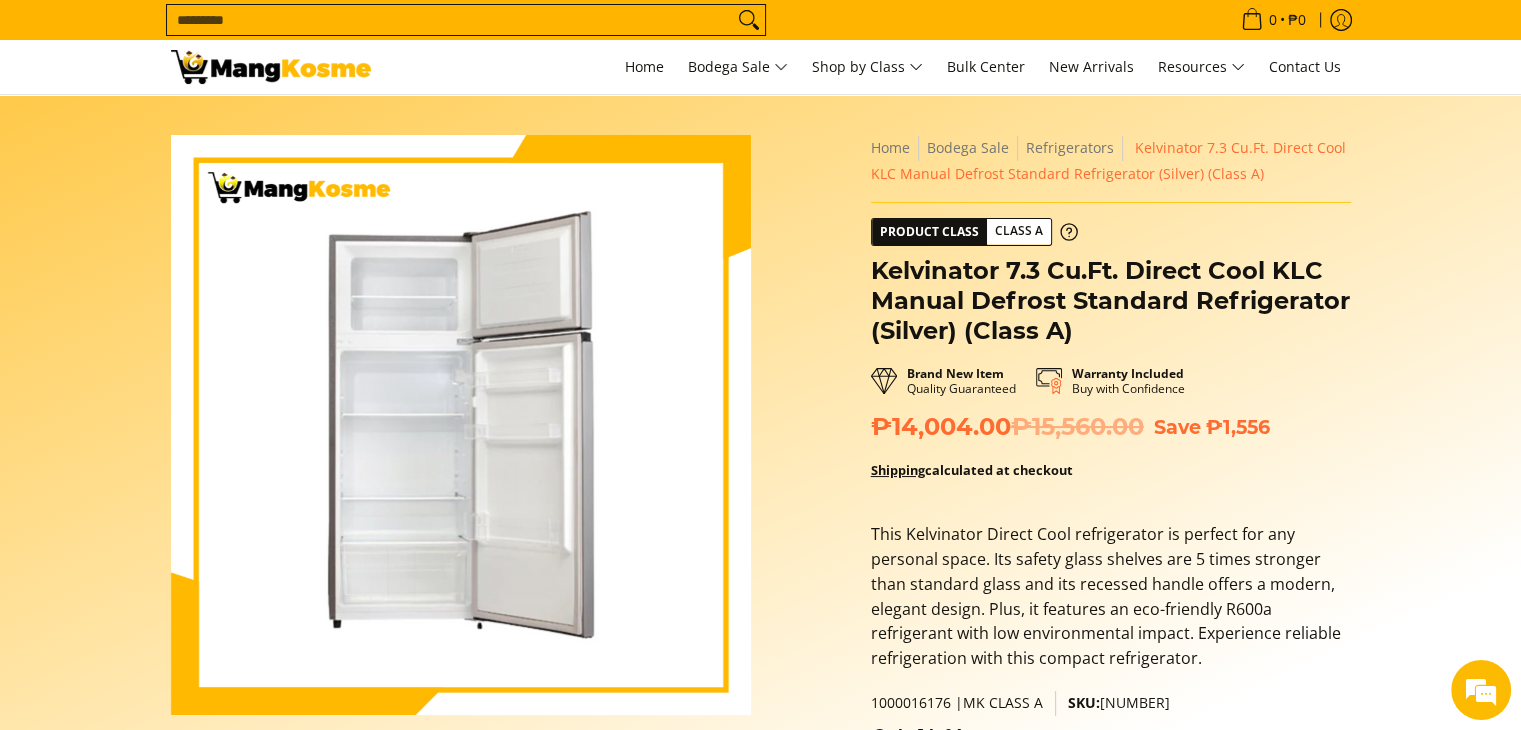 click on "**********" at bounding box center [1111, 733] 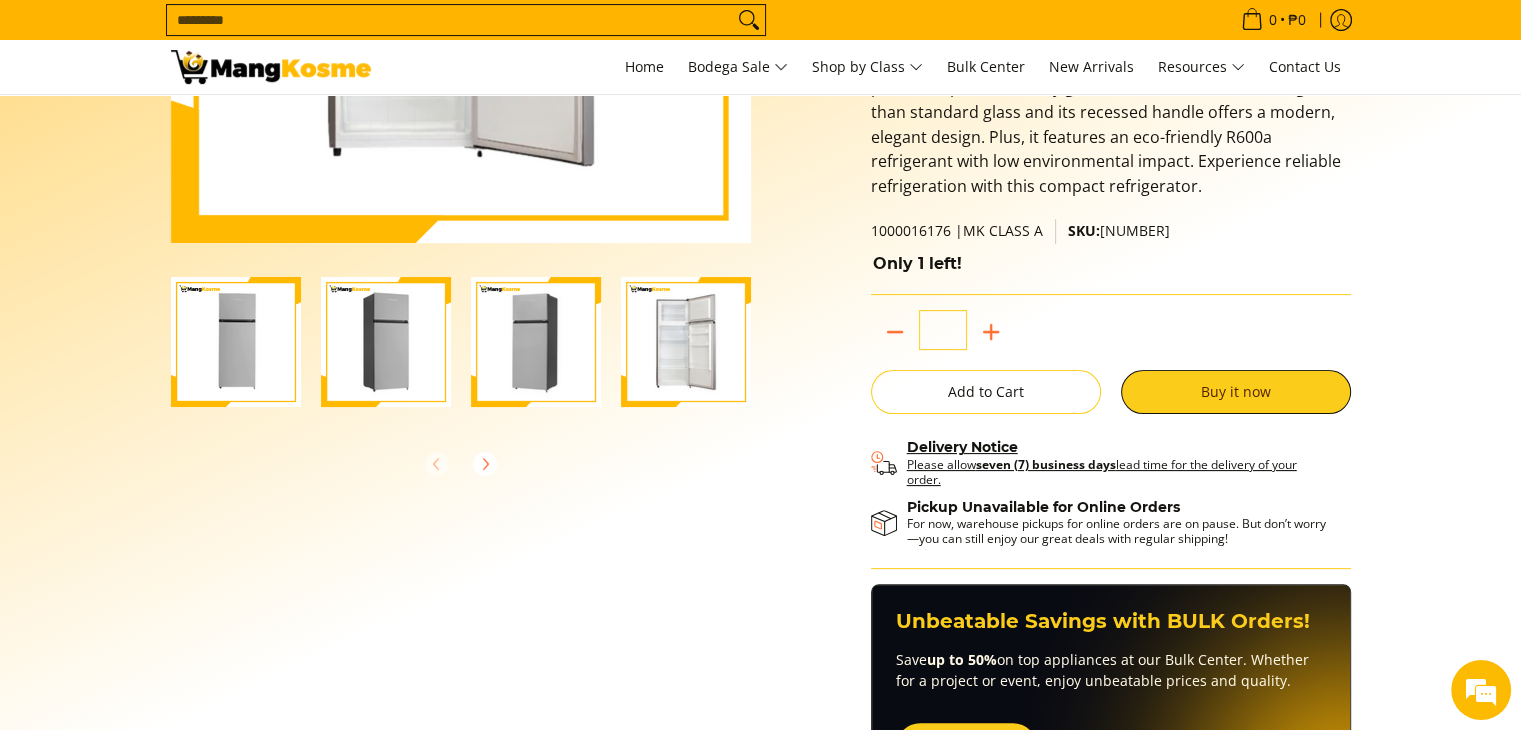 scroll, scrollTop: 500, scrollLeft: 0, axis: vertical 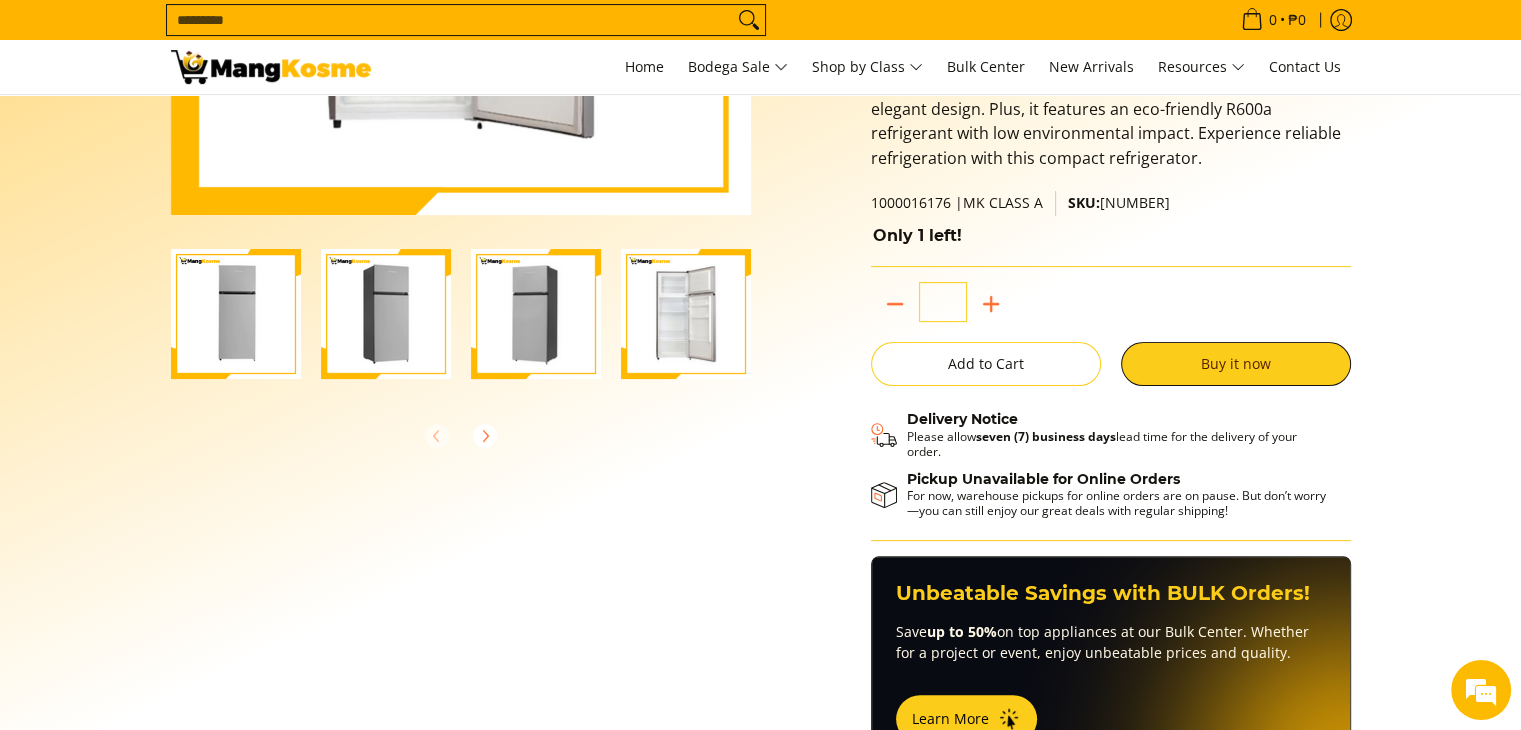 click at bounding box center (536, 314) 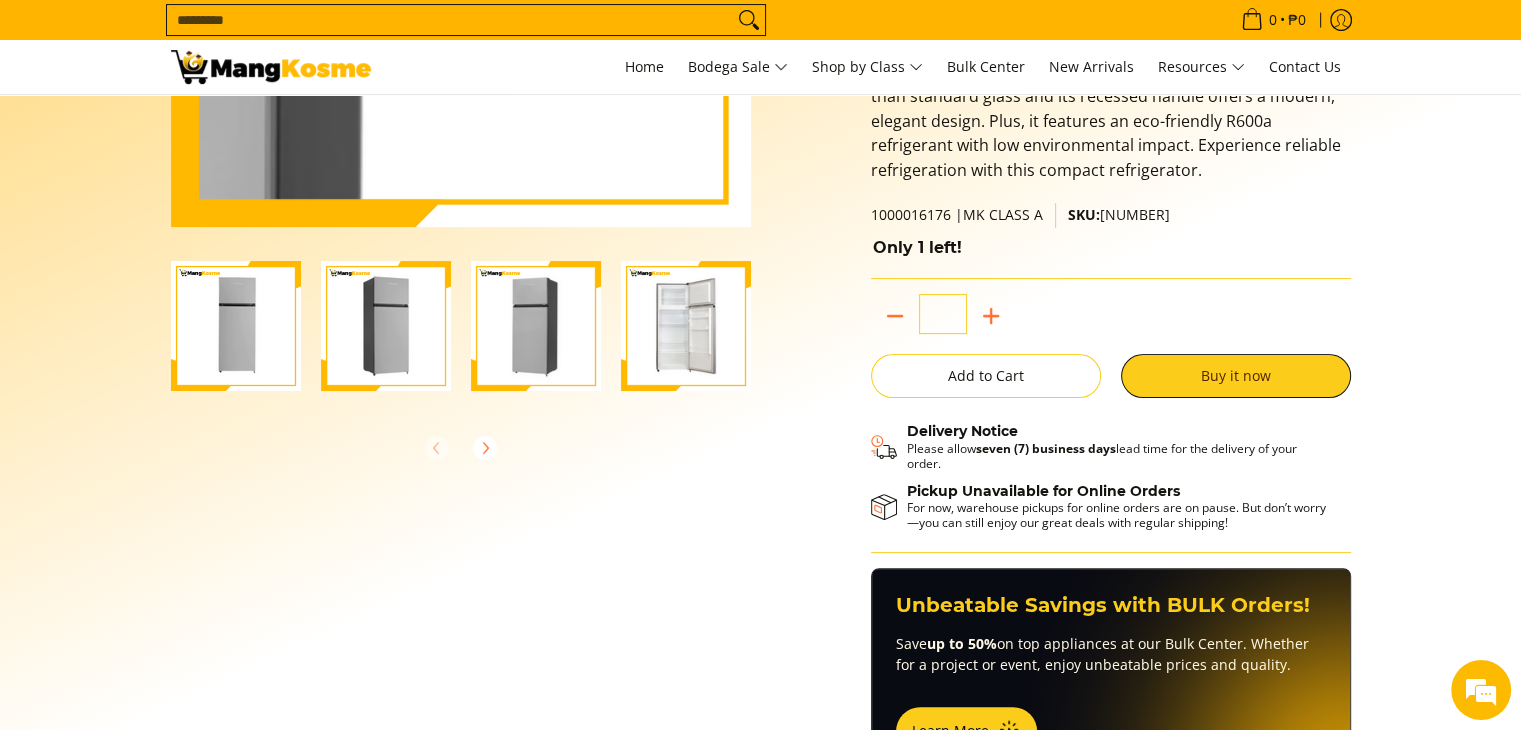 scroll, scrollTop: 500, scrollLeft: 0, axis: vertical 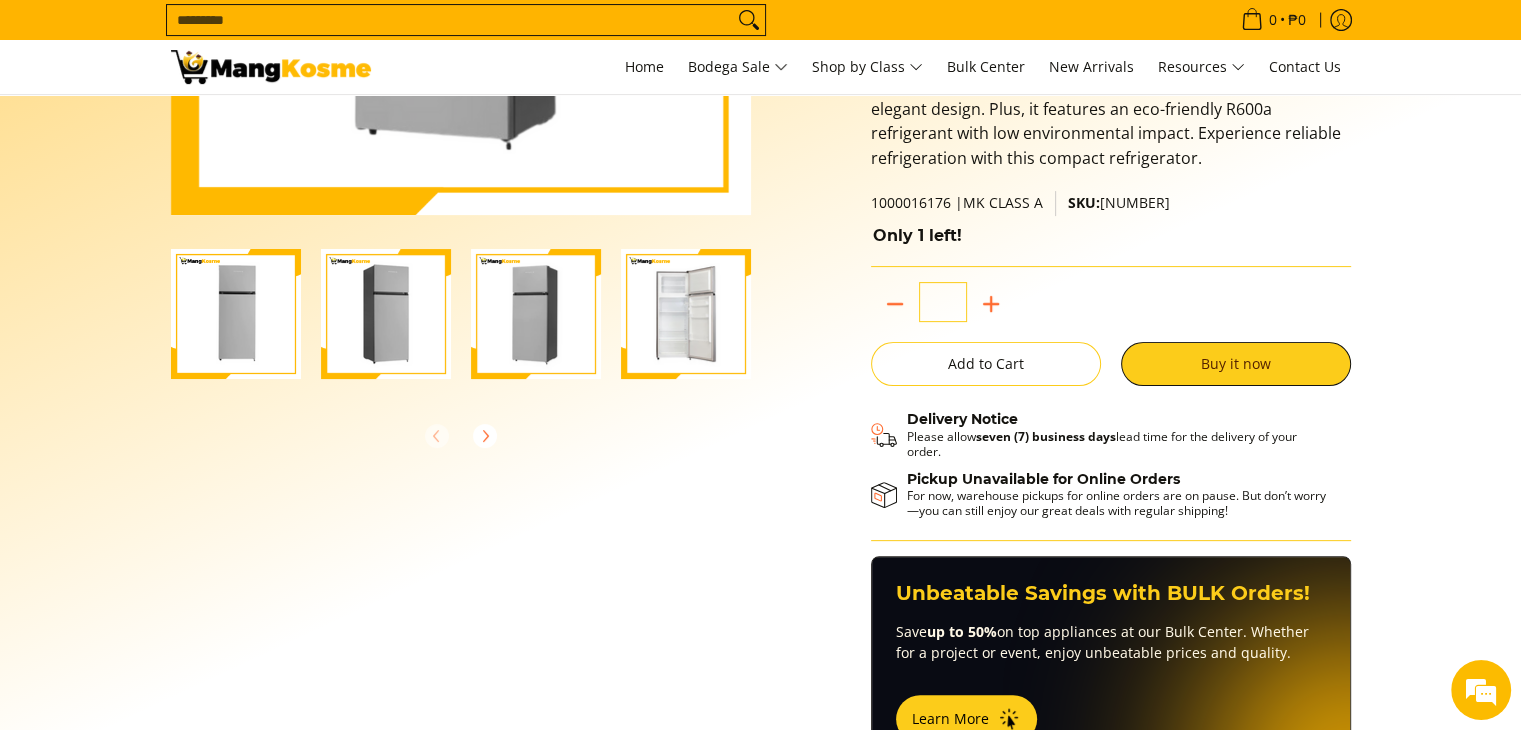 click at bounding box center [386, 314] 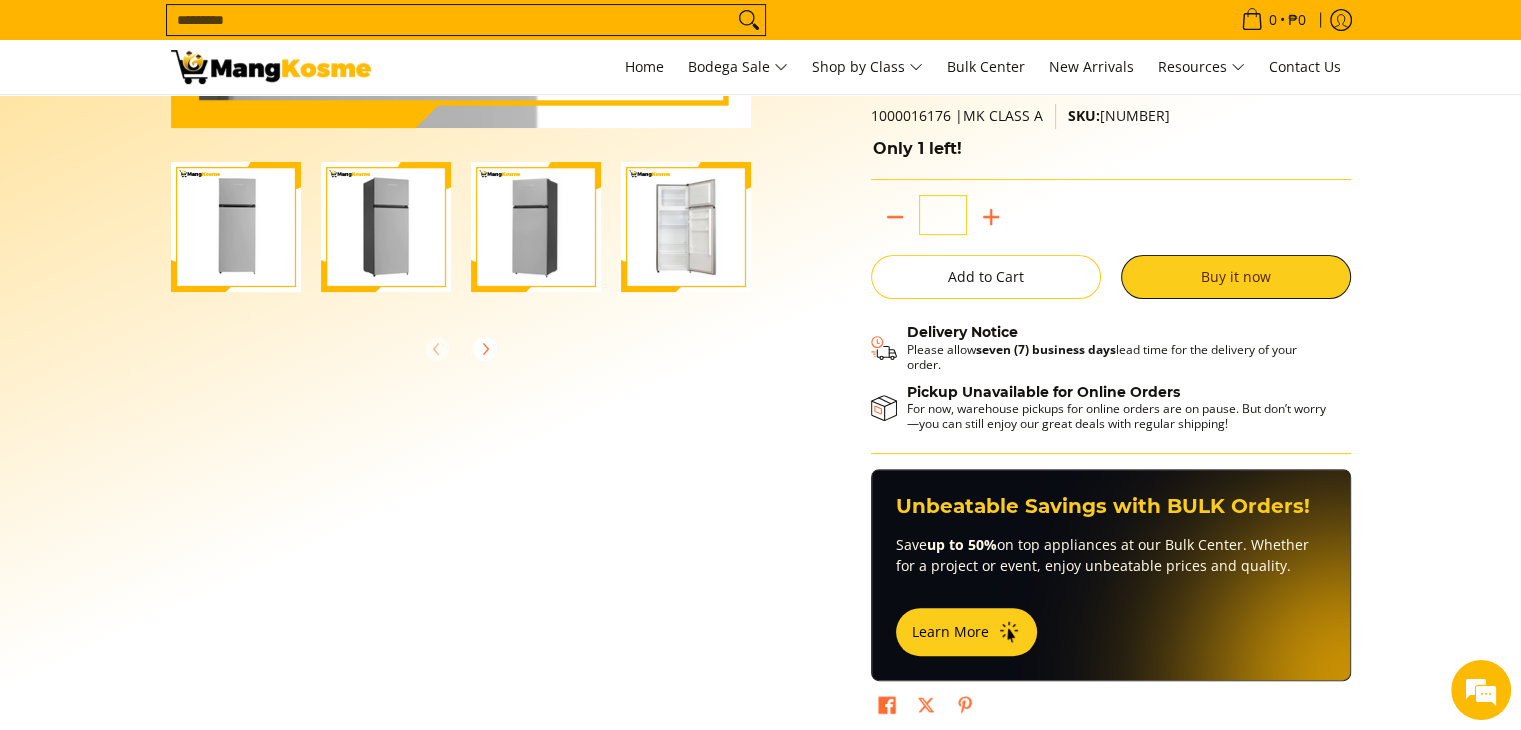 scroll, scrollTop: 600, scrollLeft: 0, axis: vertical 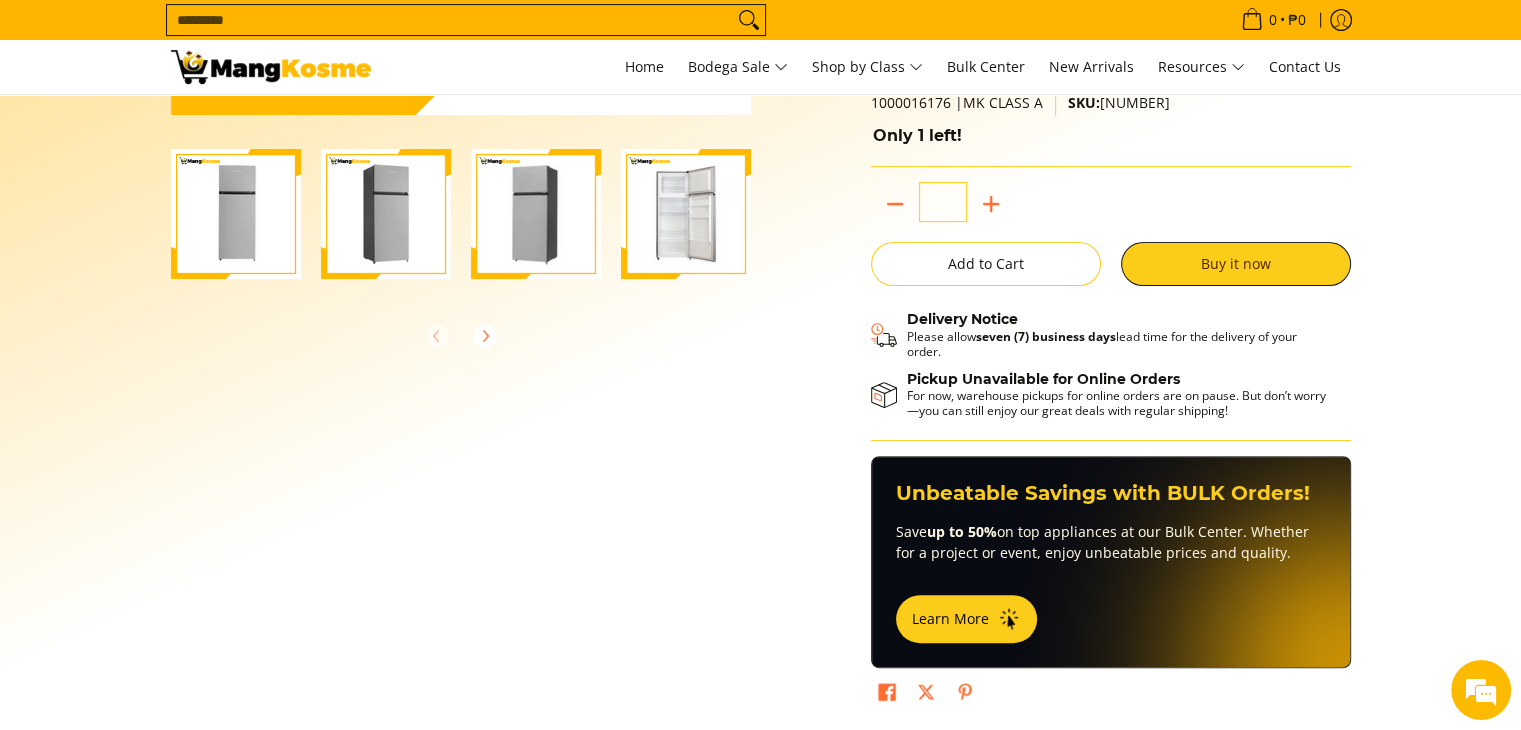 click at bounding box center (236, 214) 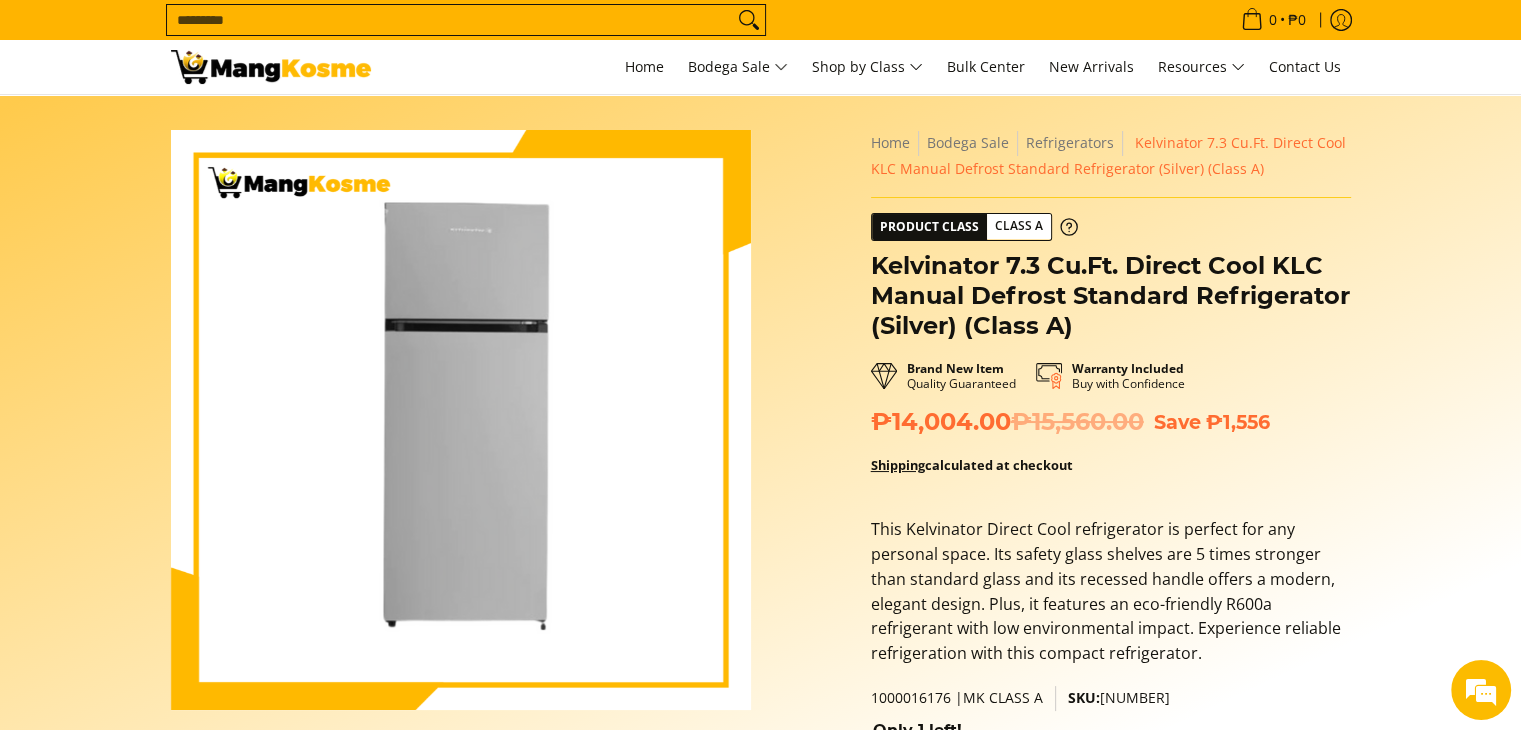scroll, scrollTop: 0, scrollLeft: 0, axis: both 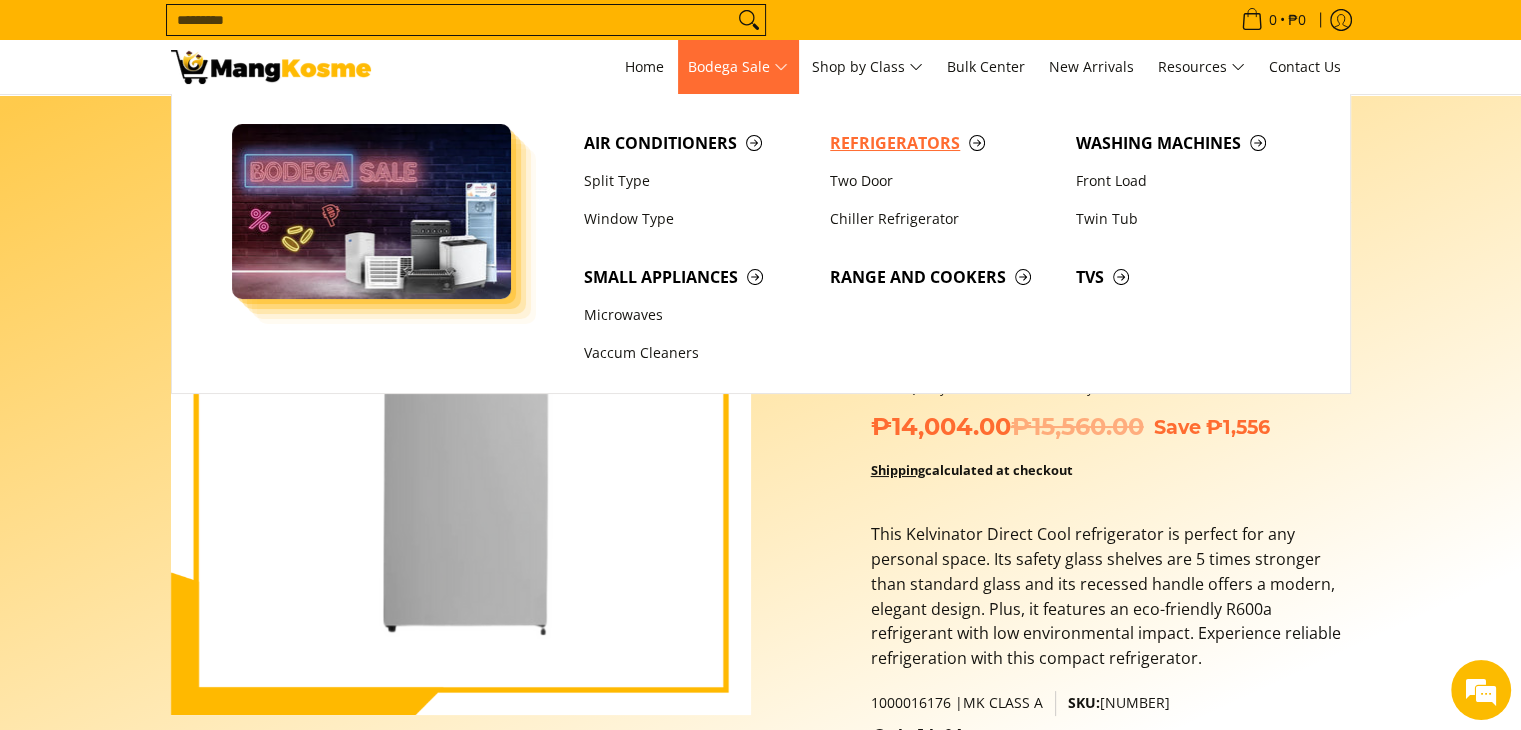 click on "Refrigerators" at bounding box center (943, 143) 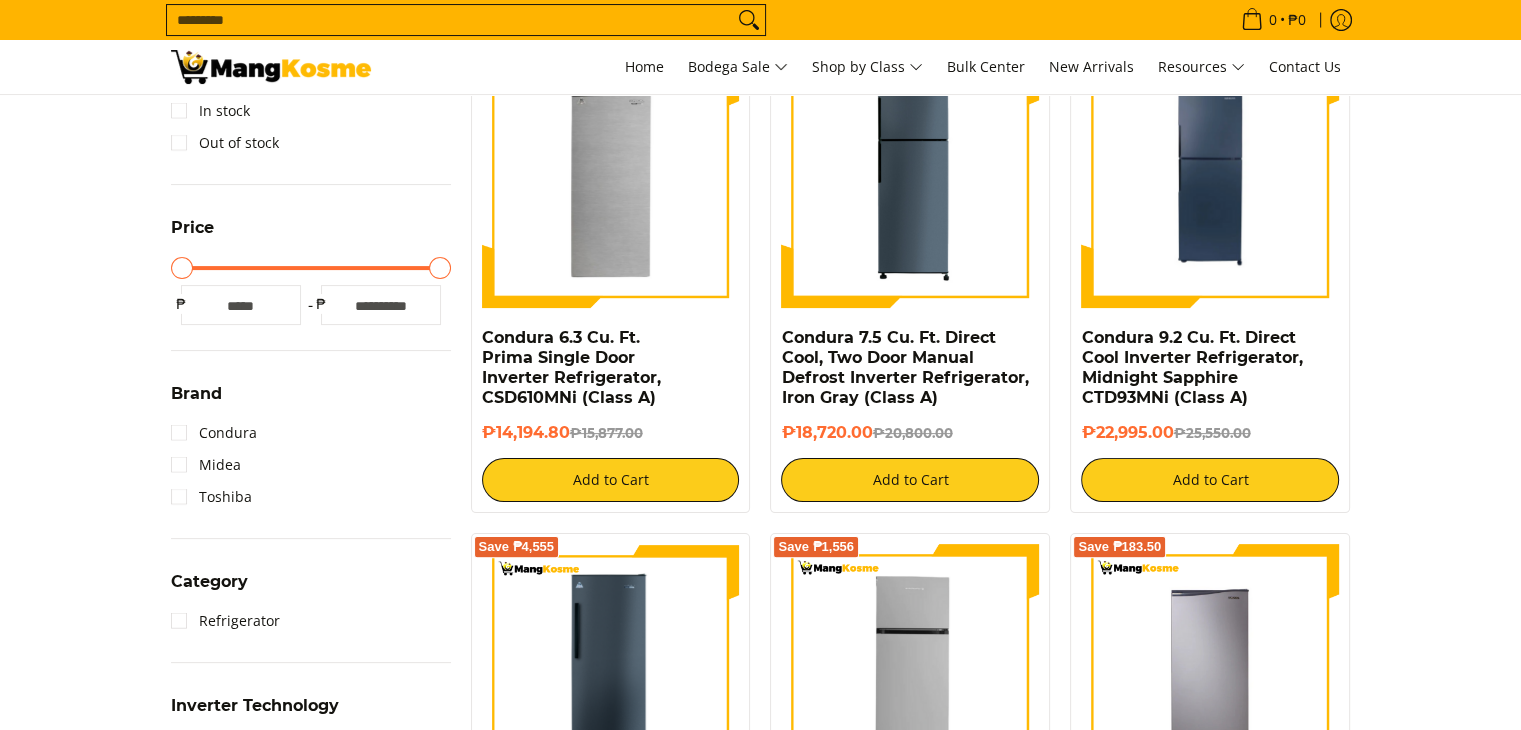 scroll, scrollTop: 400, scrollLeft: 0, axis: vertical 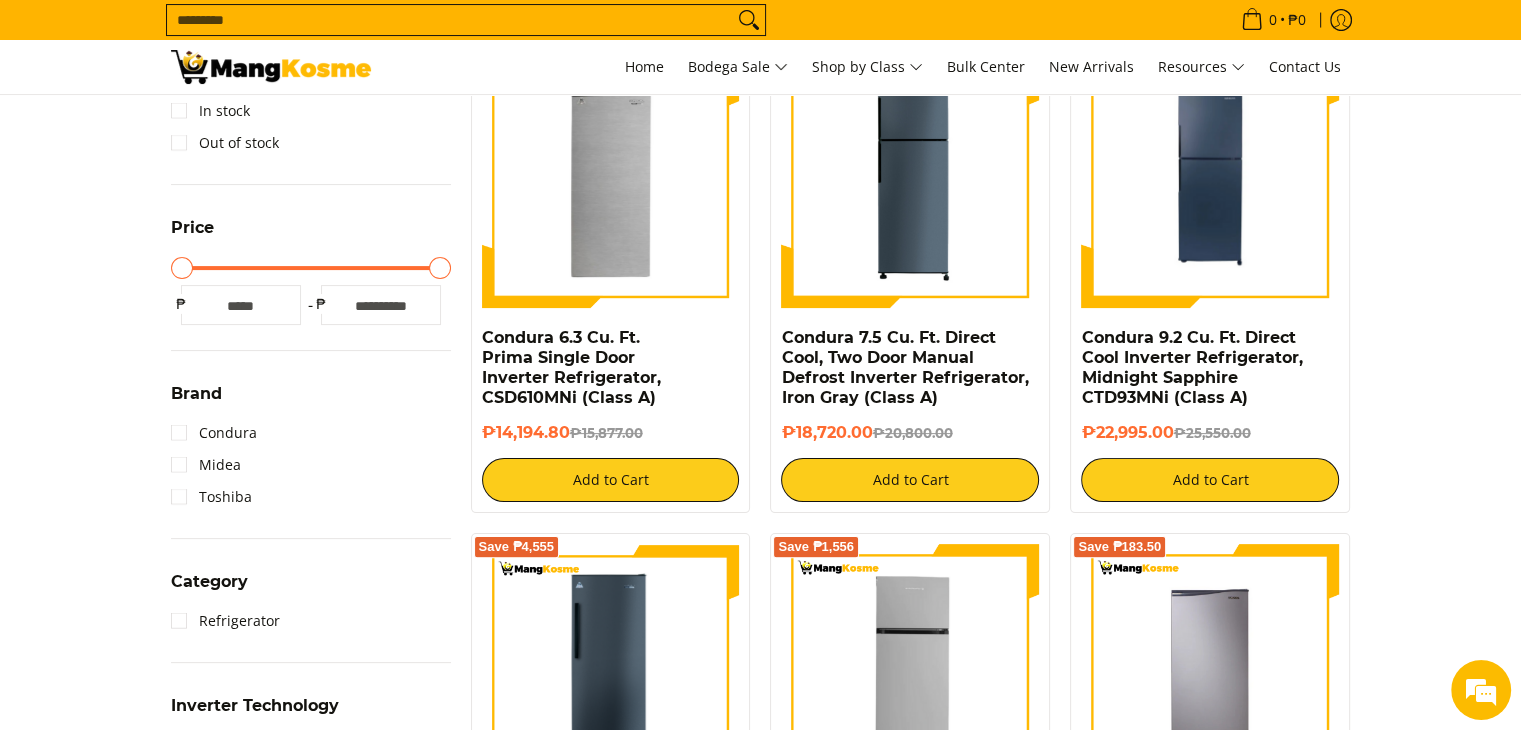 type on "*****" 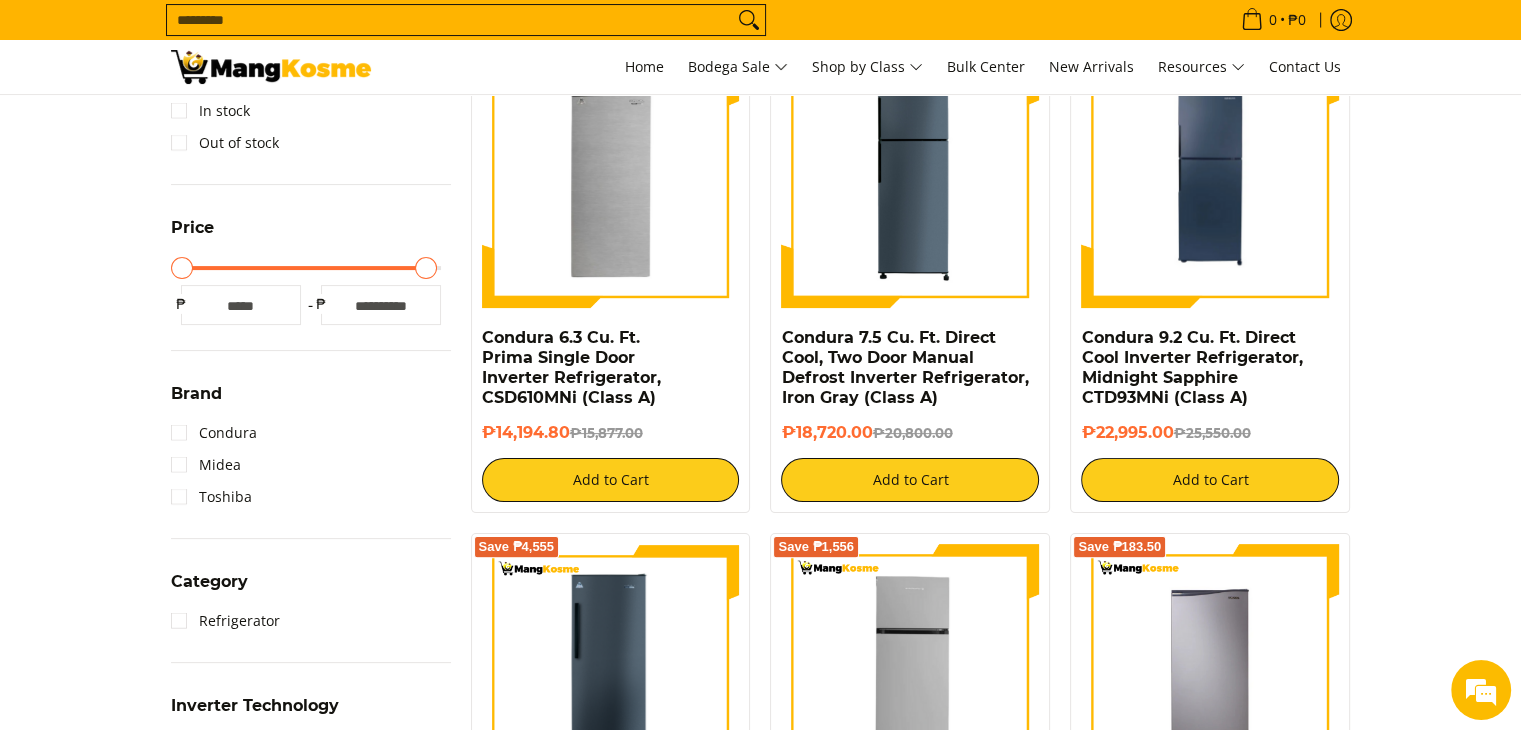 type on "*****" 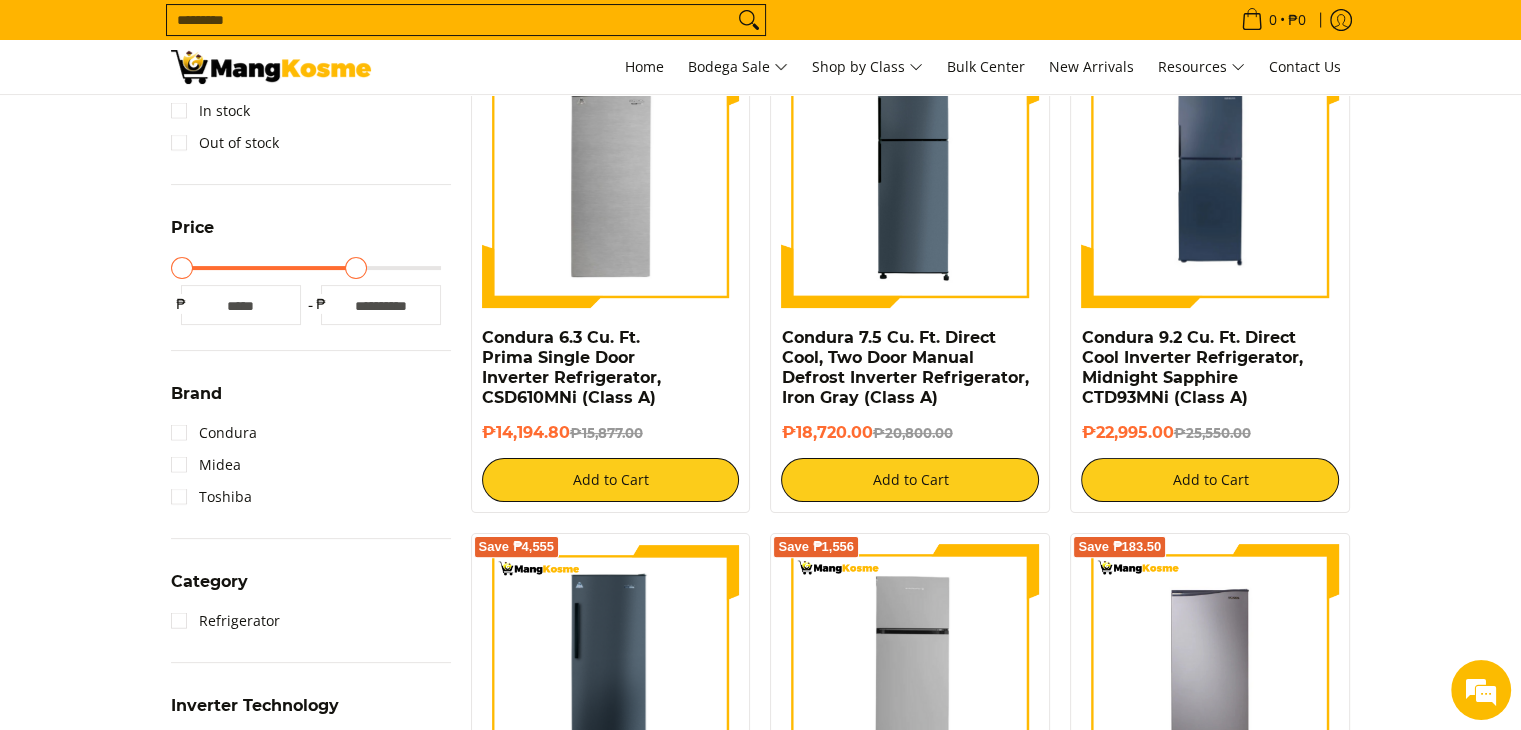 type on "*****" 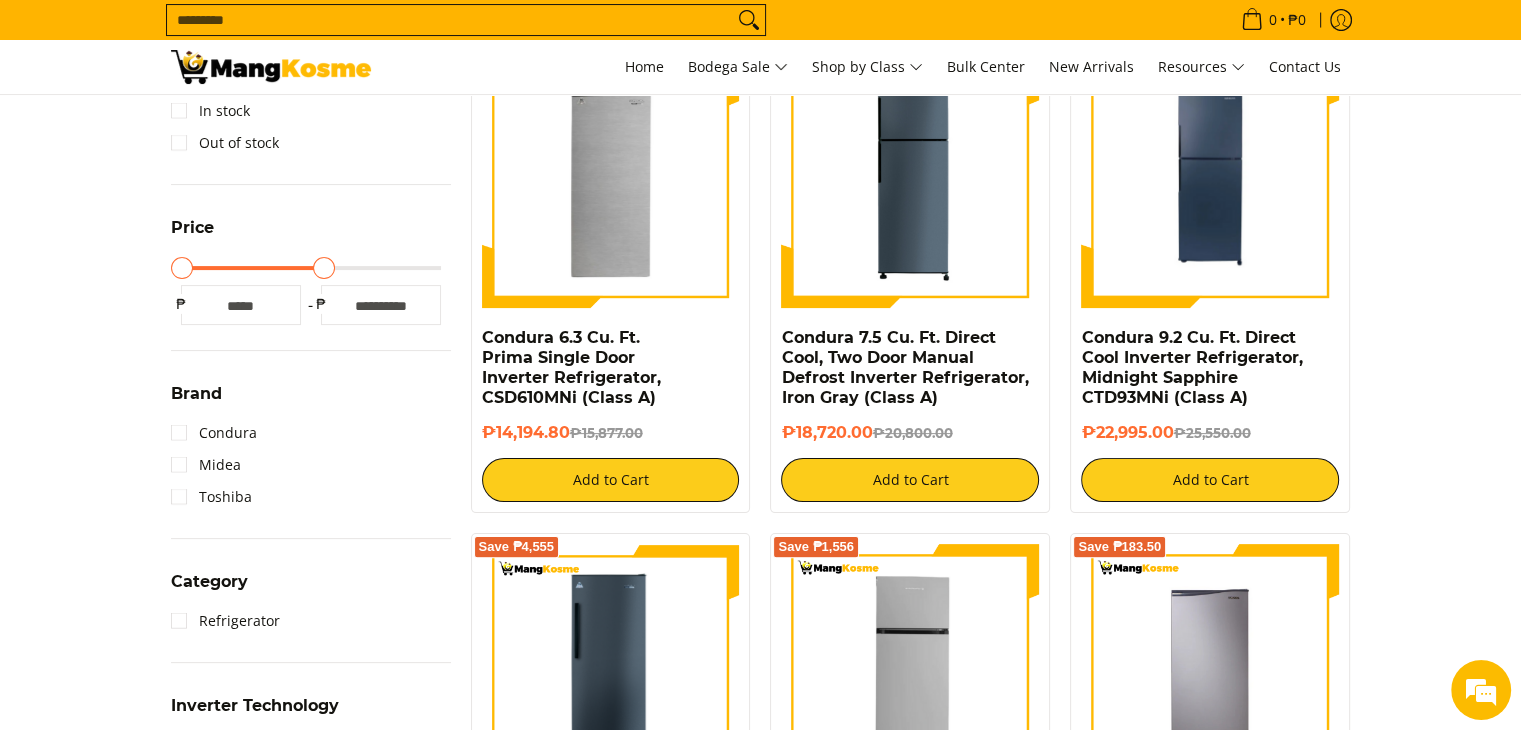 type on "*****" 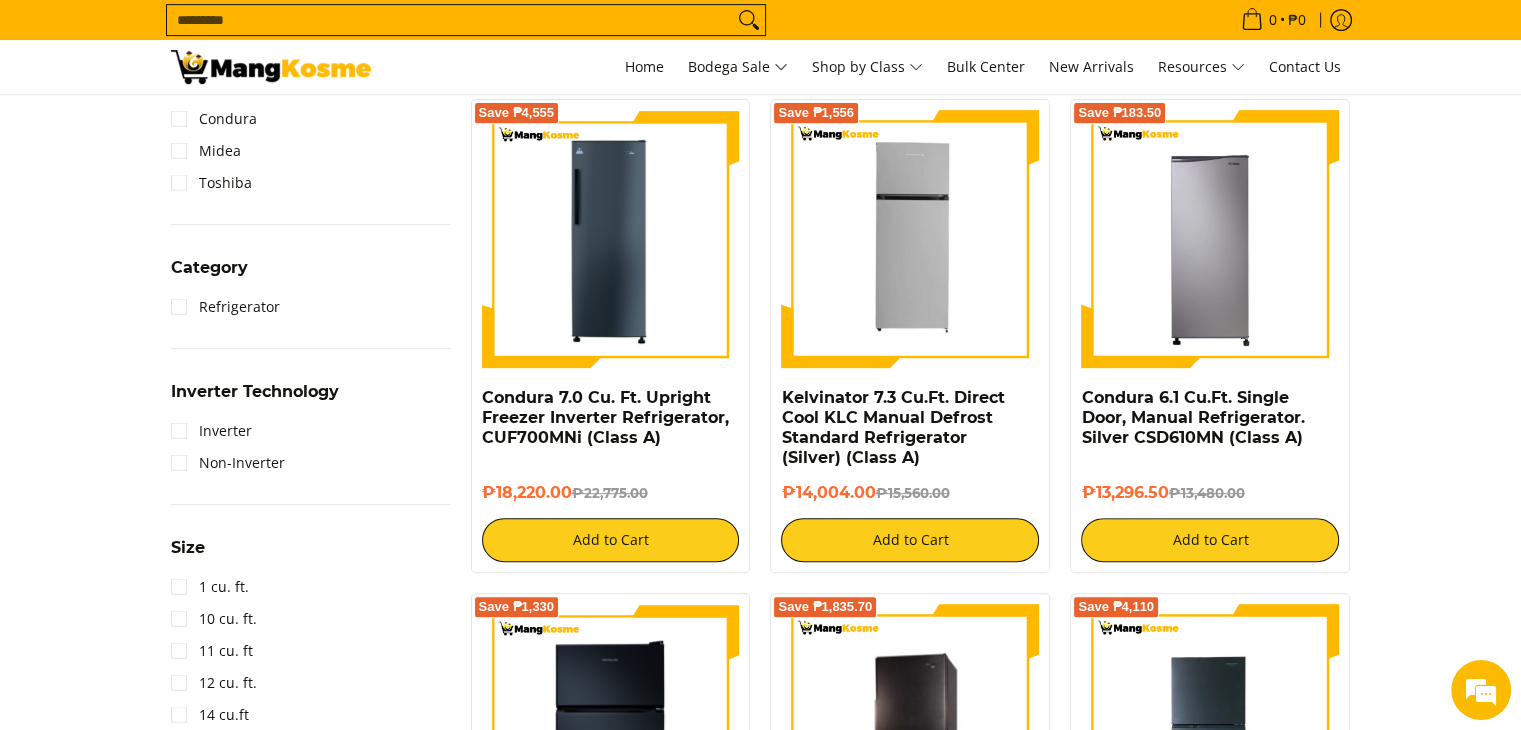 scroll, scrollTop: 861, scrollLeft: 0, axis: vertical 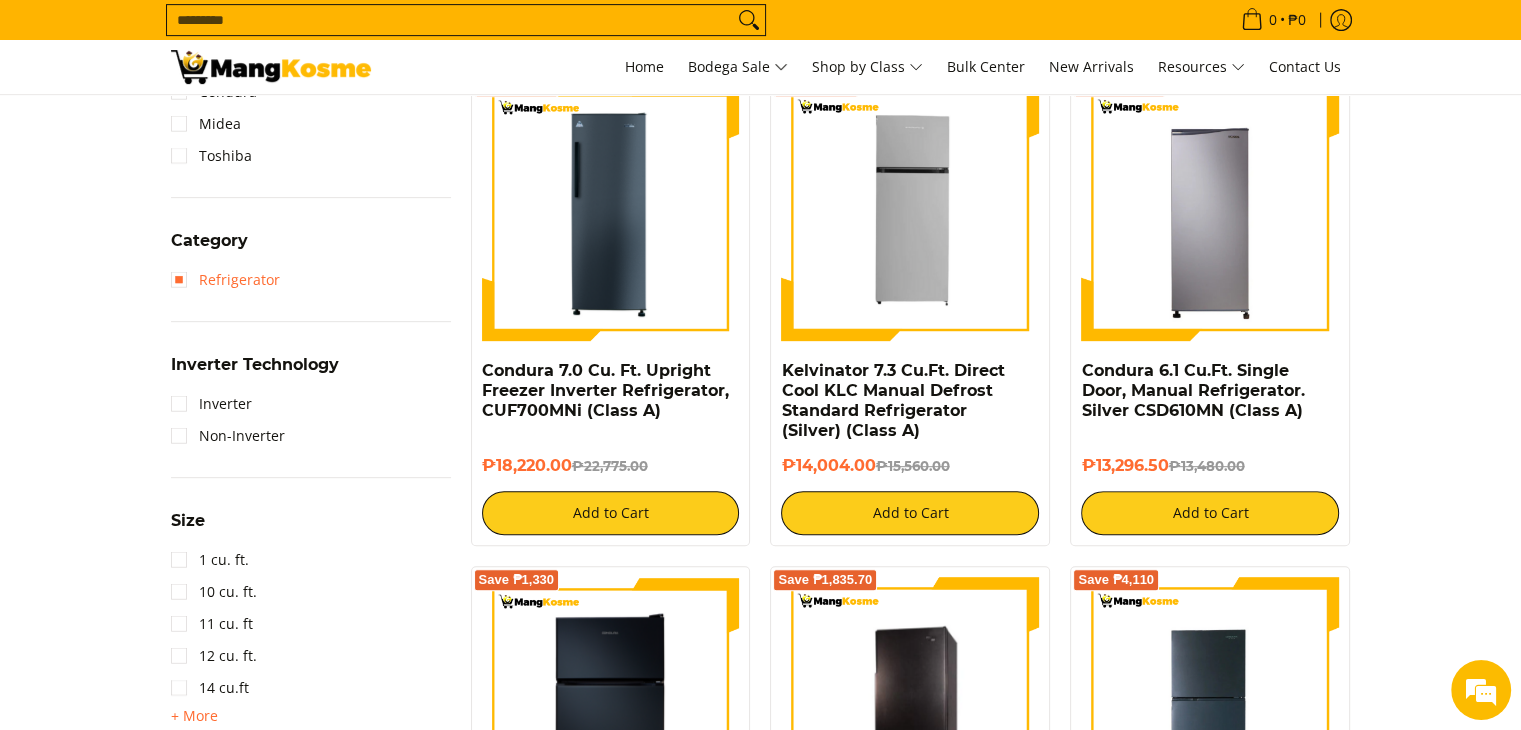 click on "Refrigerator" at bounding box center (225, 280) 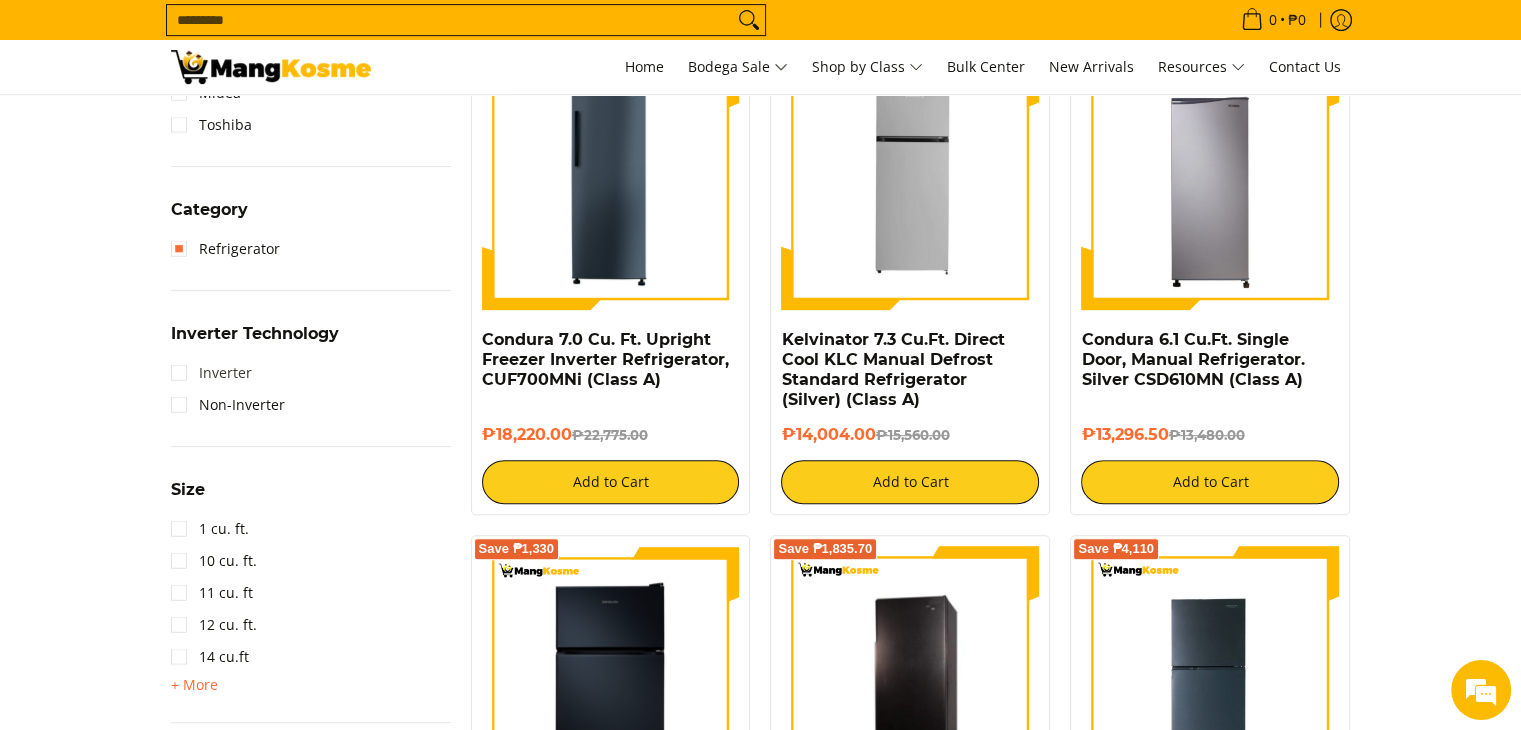 scroll, scrollTop: 961, scrollLeft: 0, axis: vertical 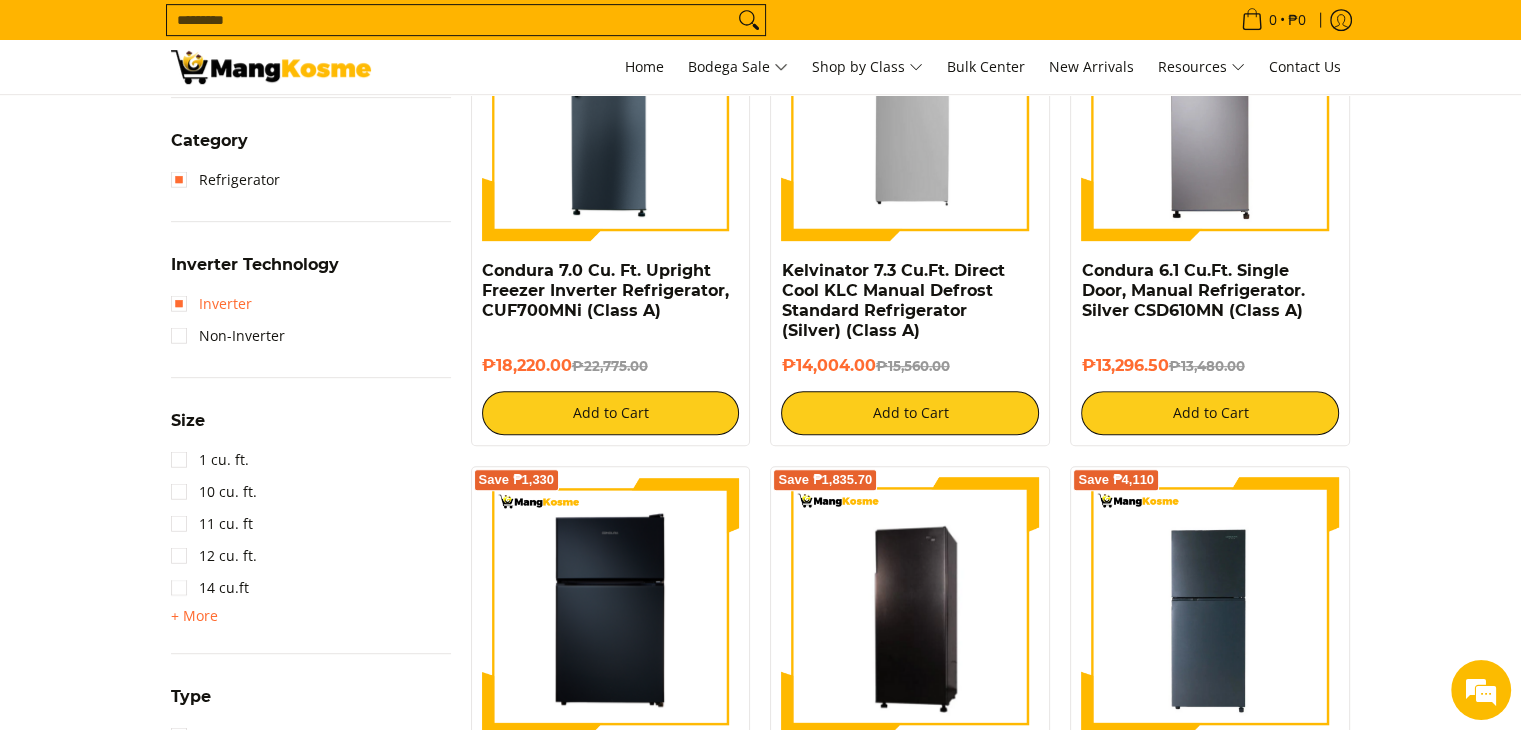 click on "Inverter" at bounding box center [211, 304] 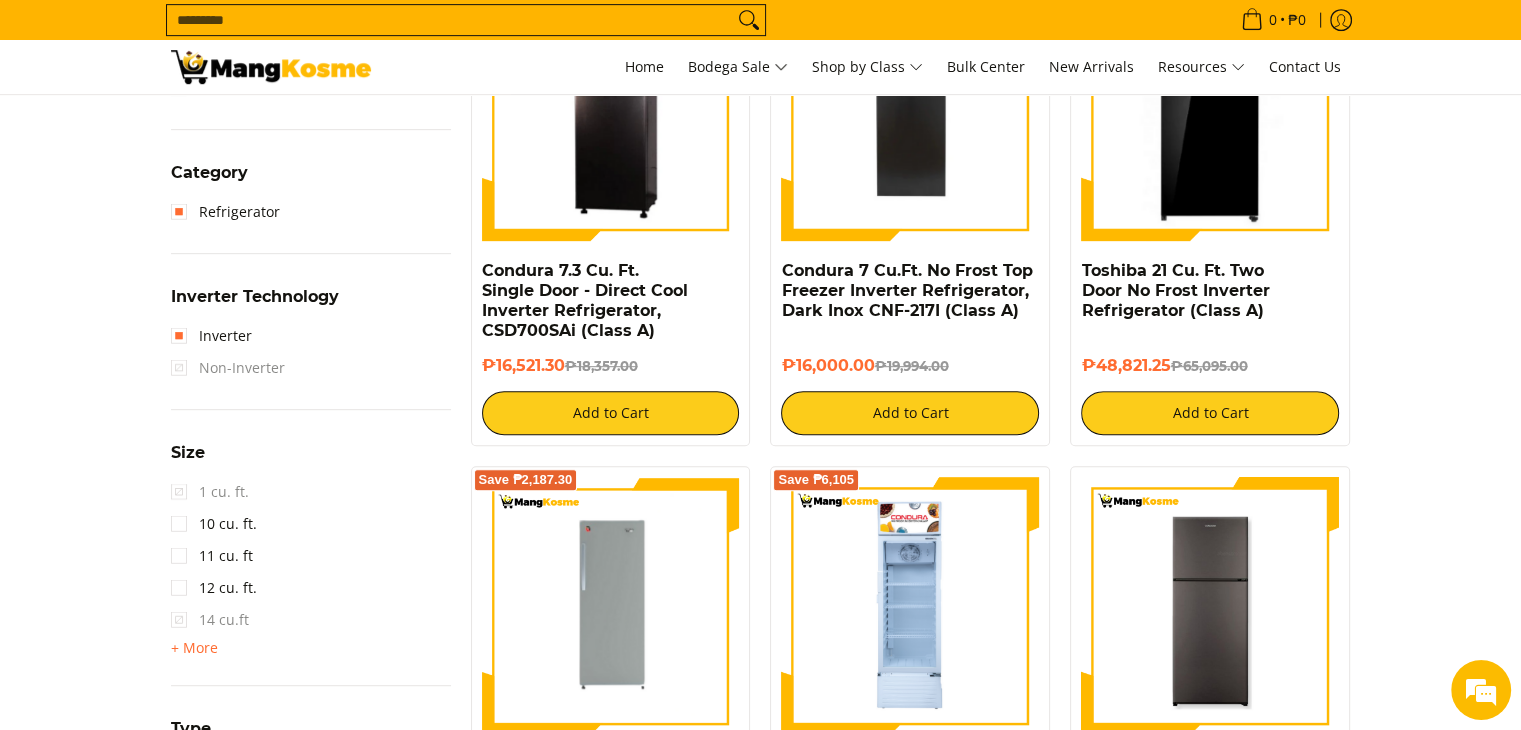 scroll, scrollTop: 906, scrollLeft: 0, axis: vertical 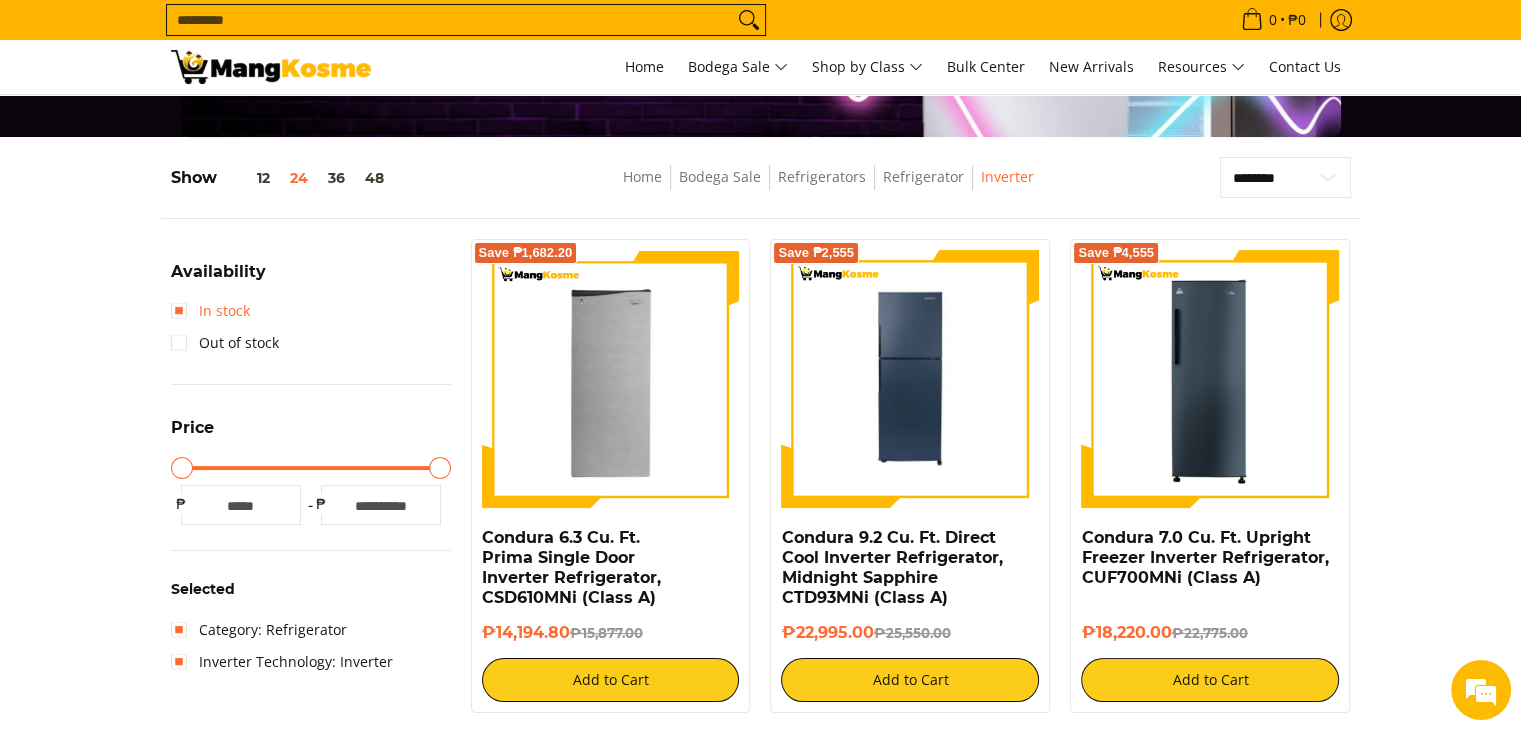click on "In stock" at bounding box center [210, 311] 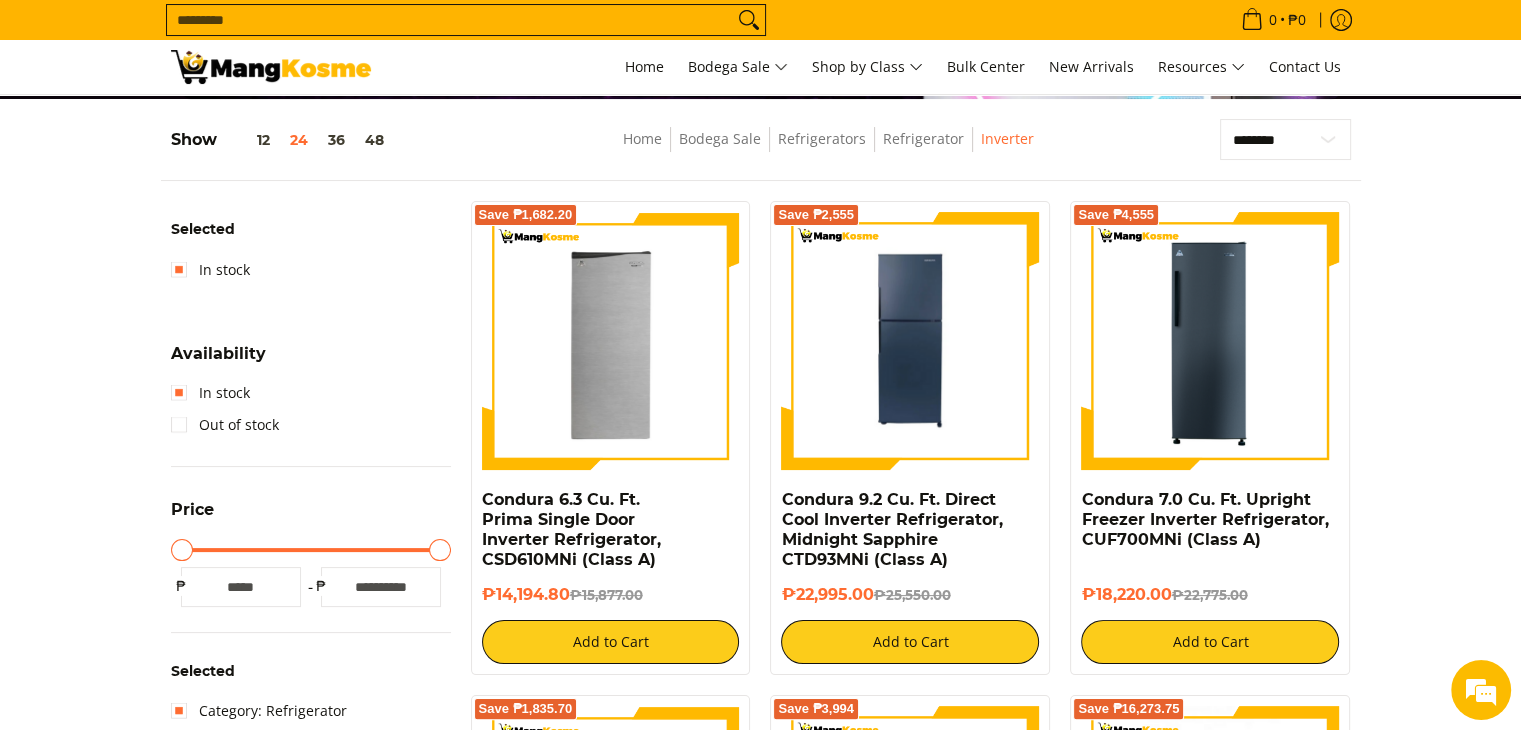 scroll, scrollTop: 261, scrollLeft: 0, axis: vertical 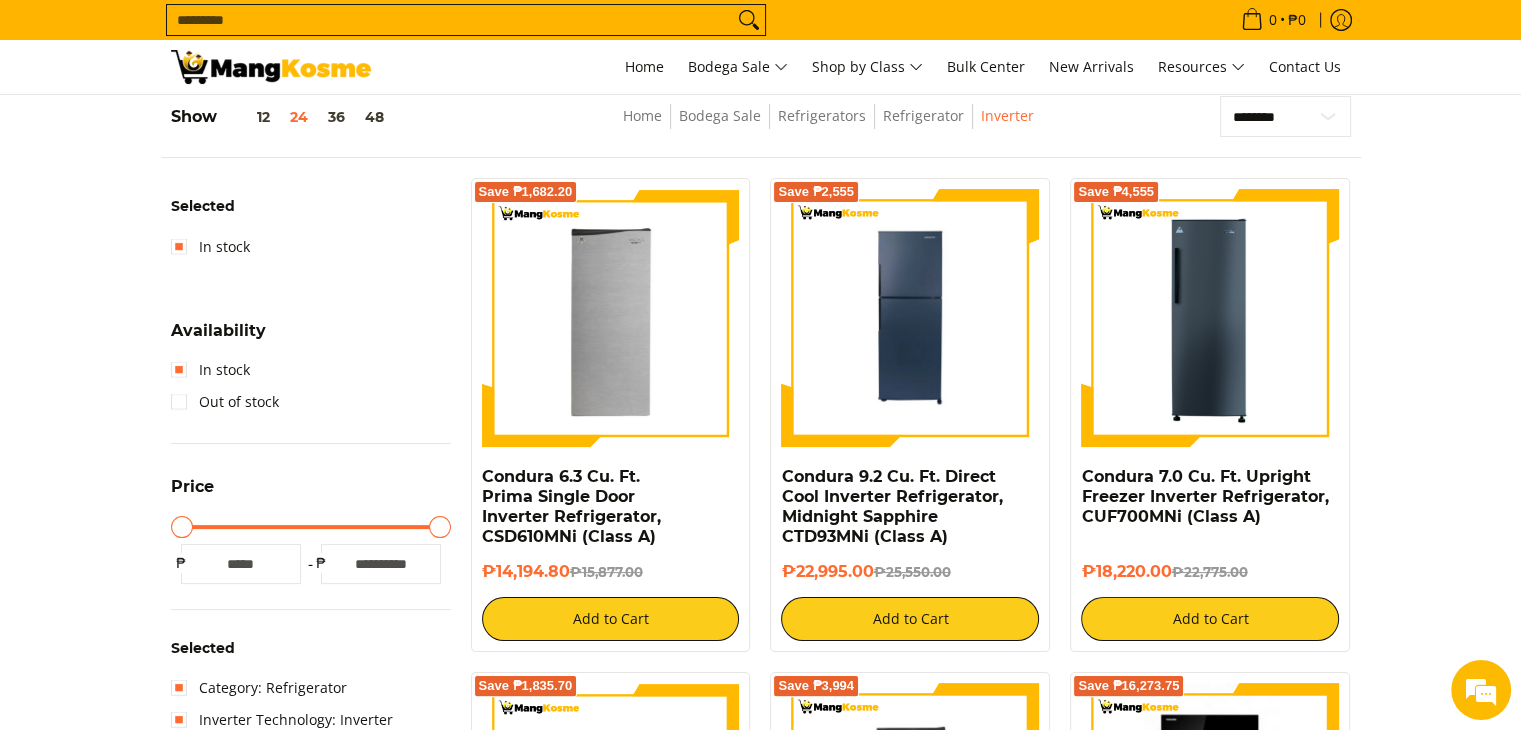 type on "*****" 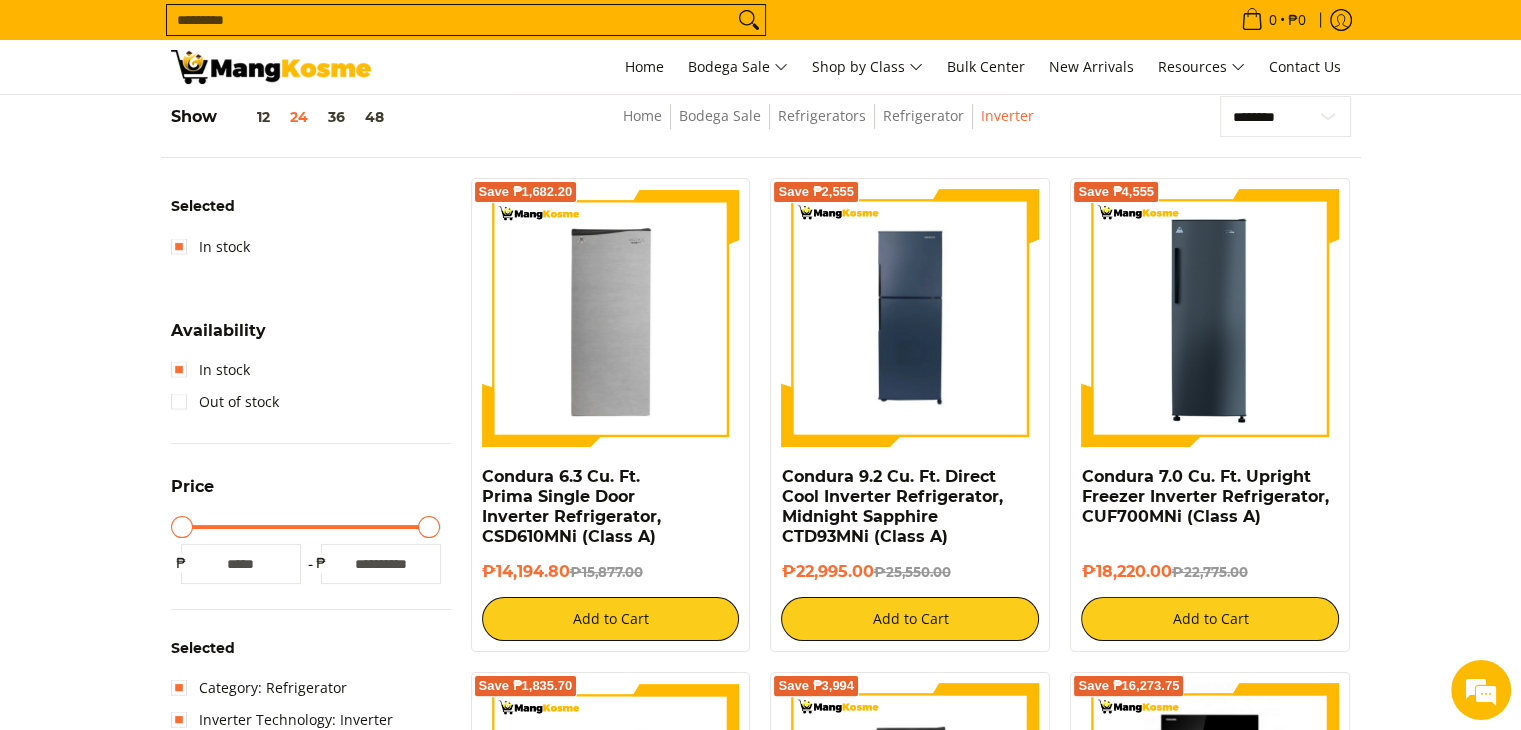 type on "*****" 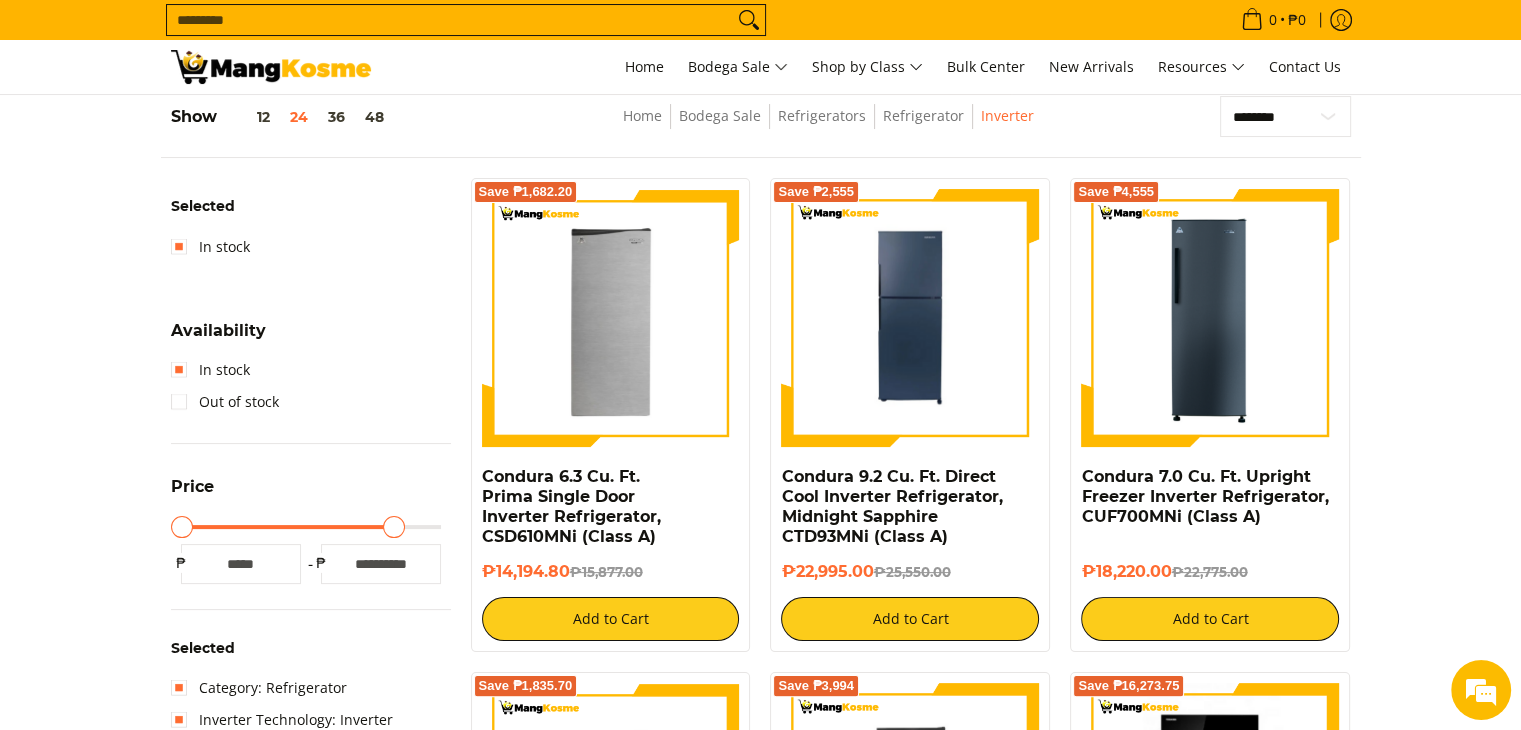 type on "*****" 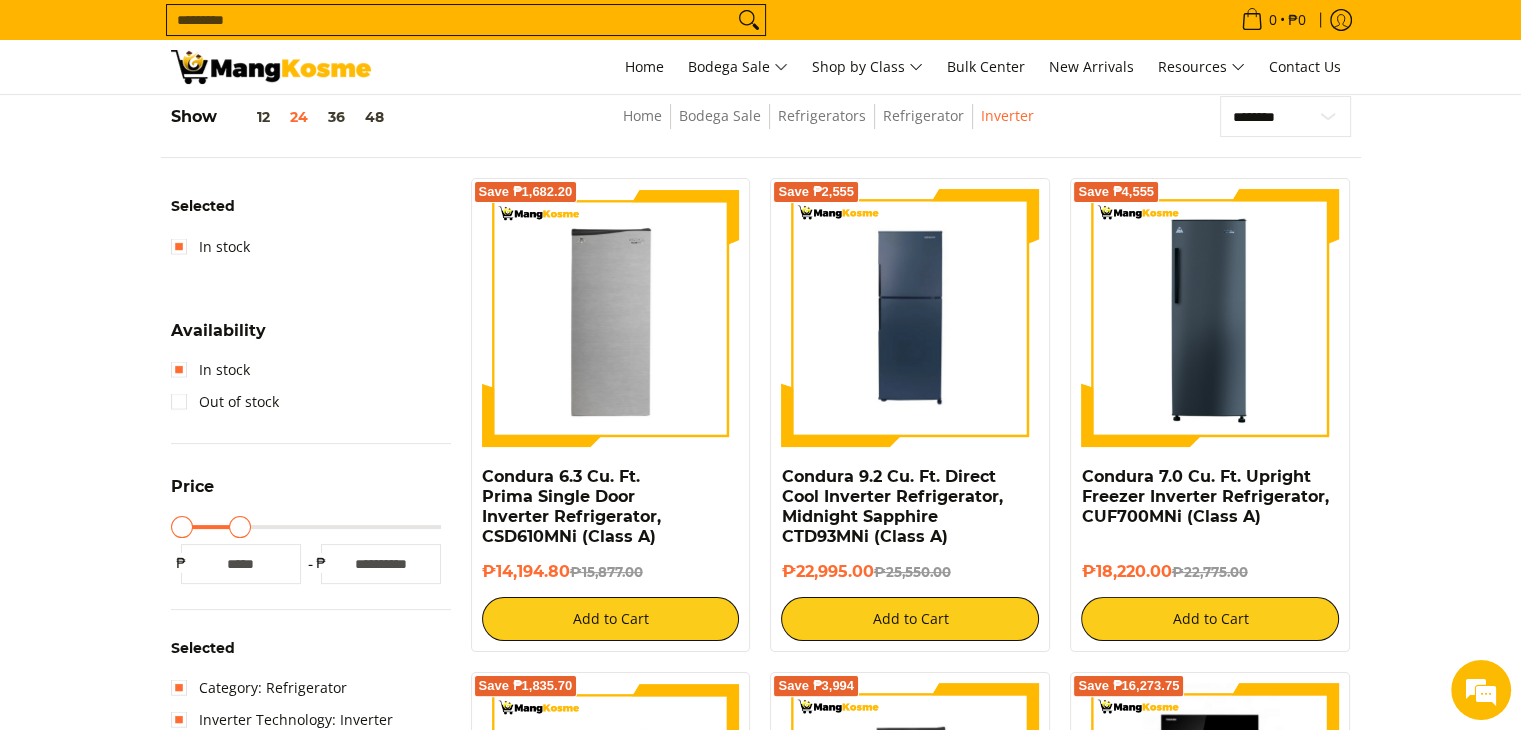 drag, startPoint x: 434, startPoint y: 533, endPoint x: 240, endPoint y: 518, distance: 194.57903 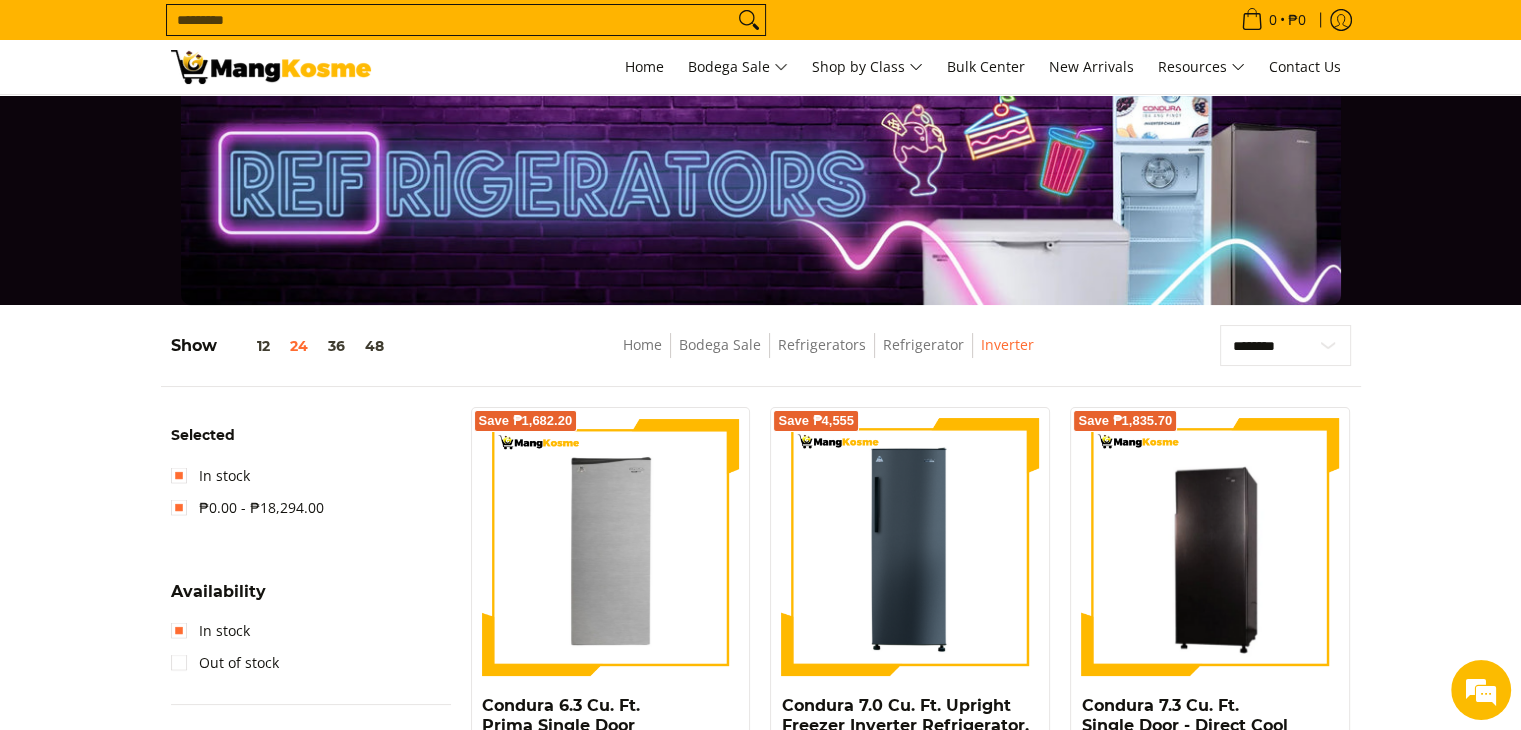 scroll, scrollTop: 0, scrollLeft: 0, axis: both 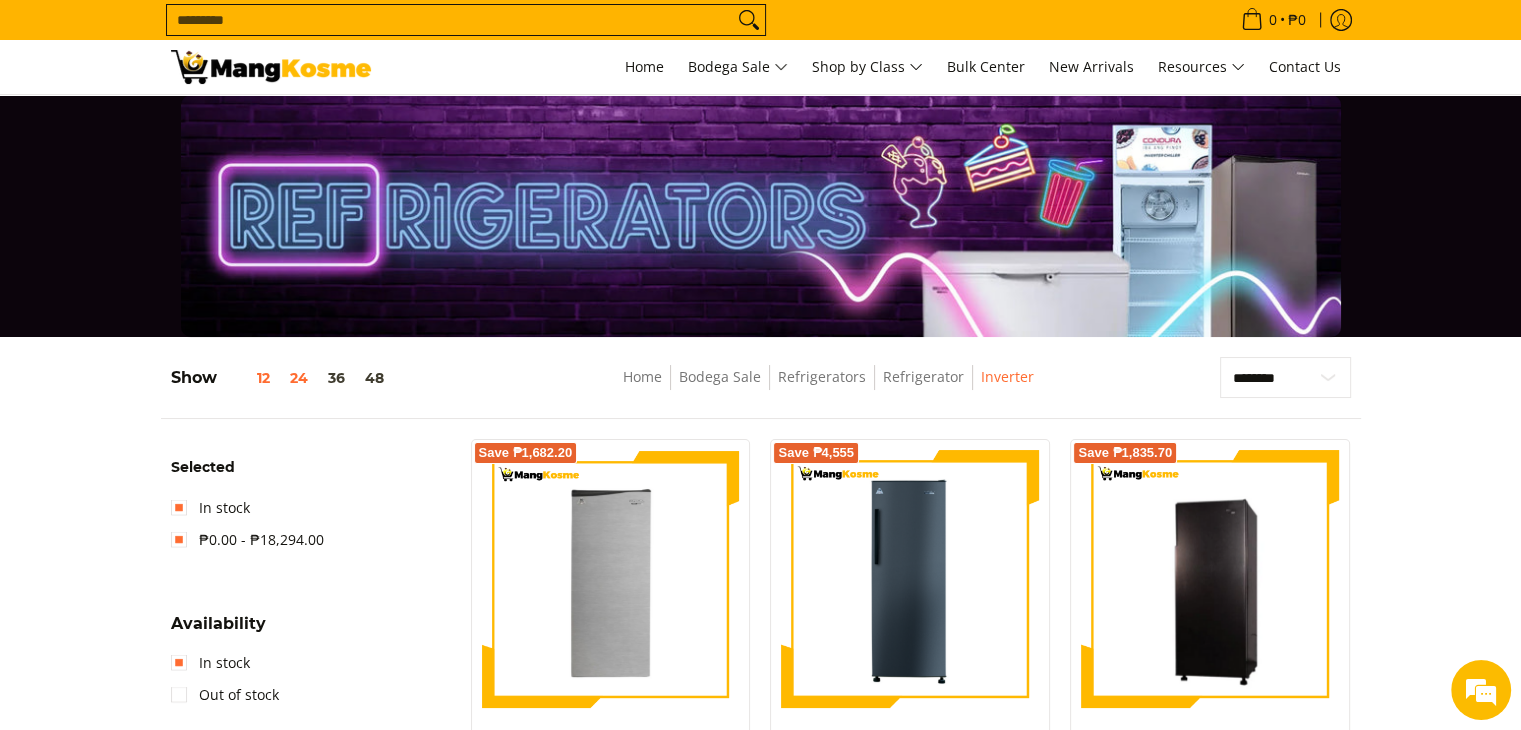 click on "12" at bounding box center [248, 378] 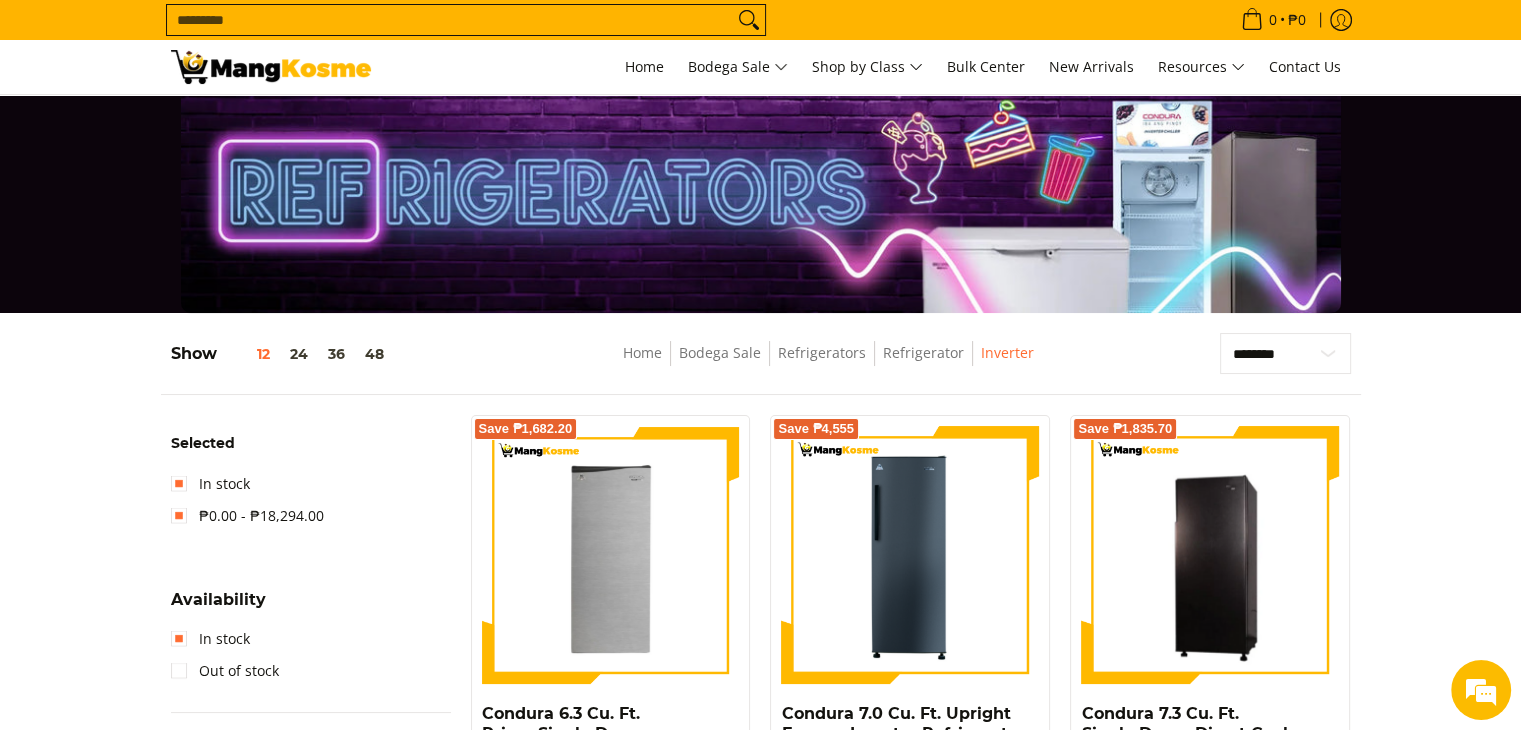 scroll, scrollTop: 0, scrollLeft: 0, axis: both 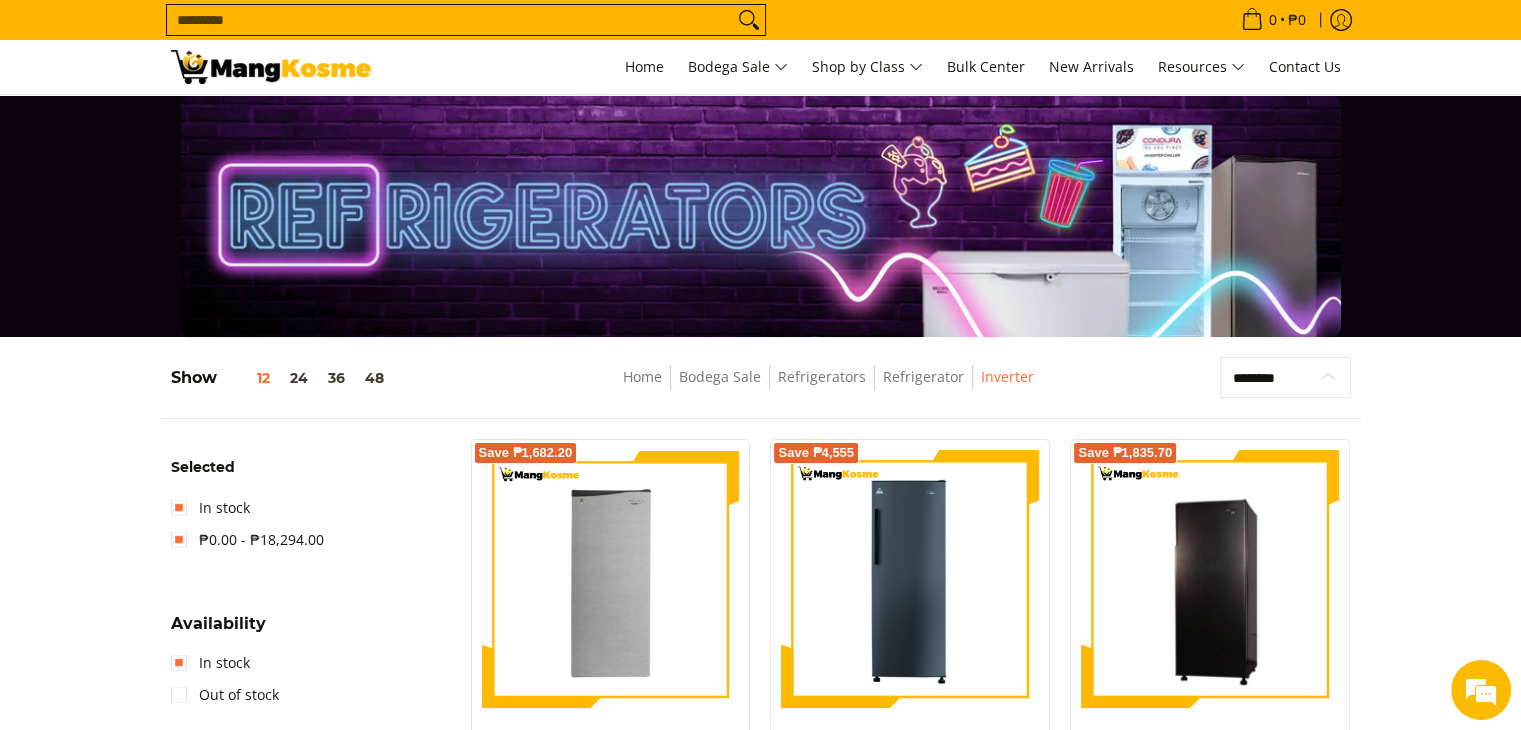 click on "**********" at bounding box center (1285, 378) 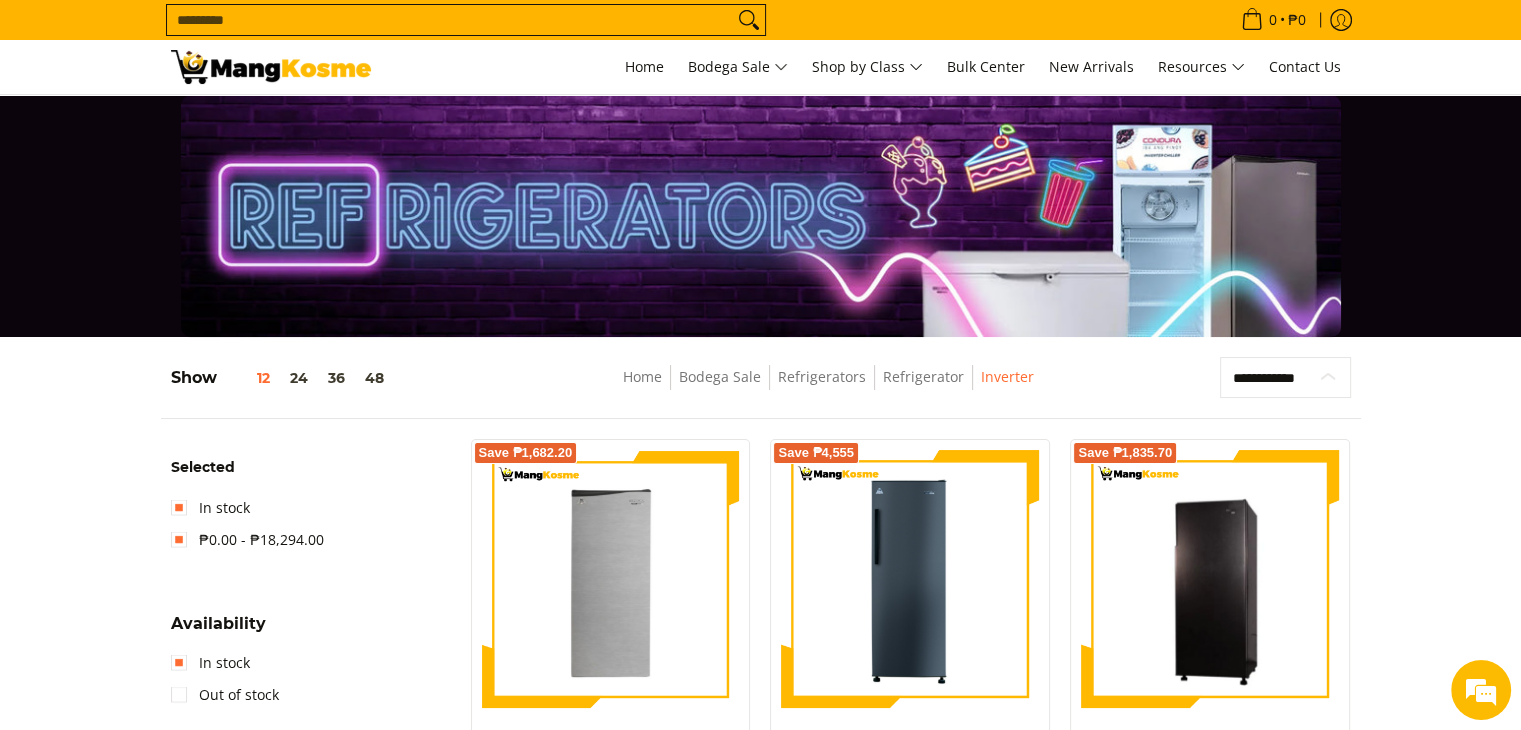 click on "**********" at bounding box center (1285, 378) 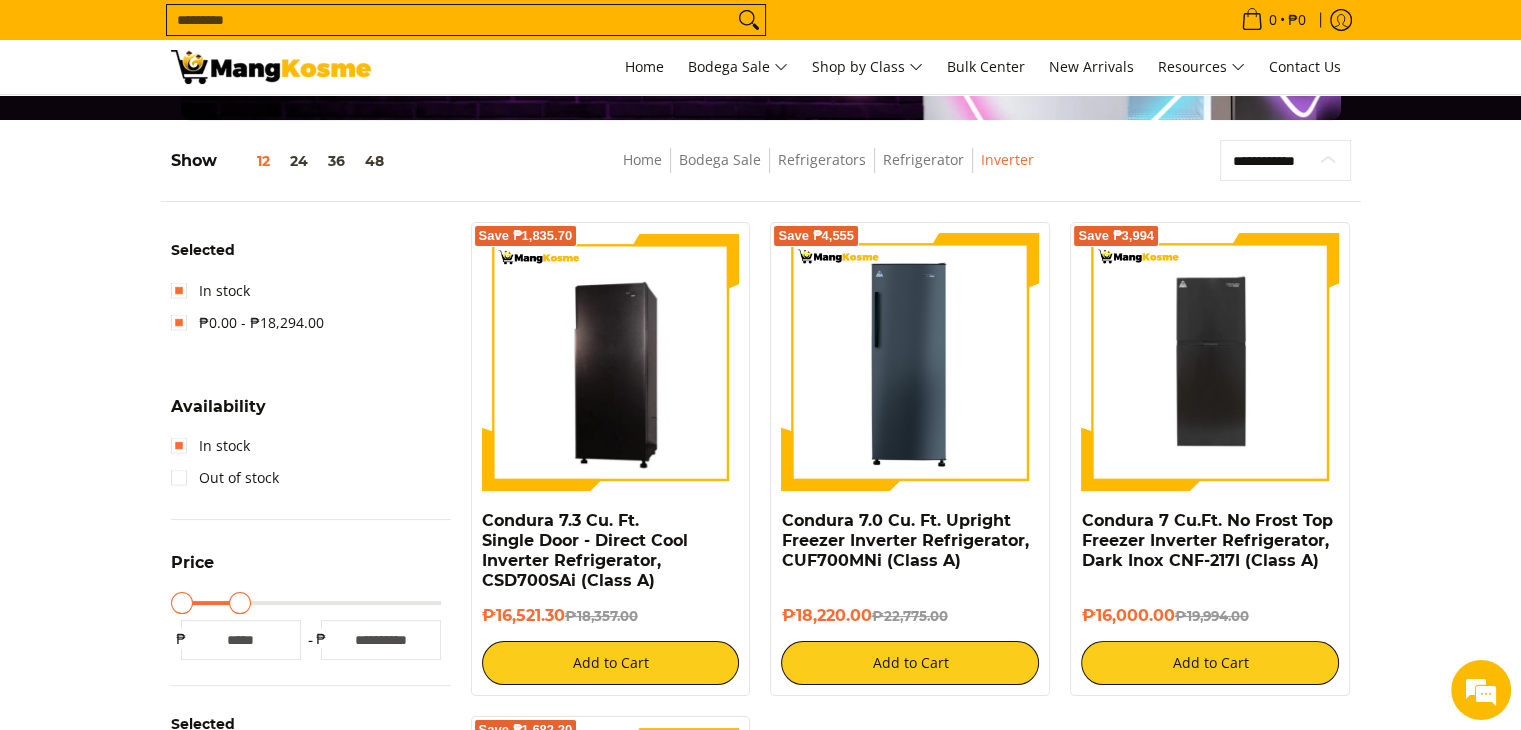 scroll, scrollTop: 261, scrollLeft: 0, axis: vertical 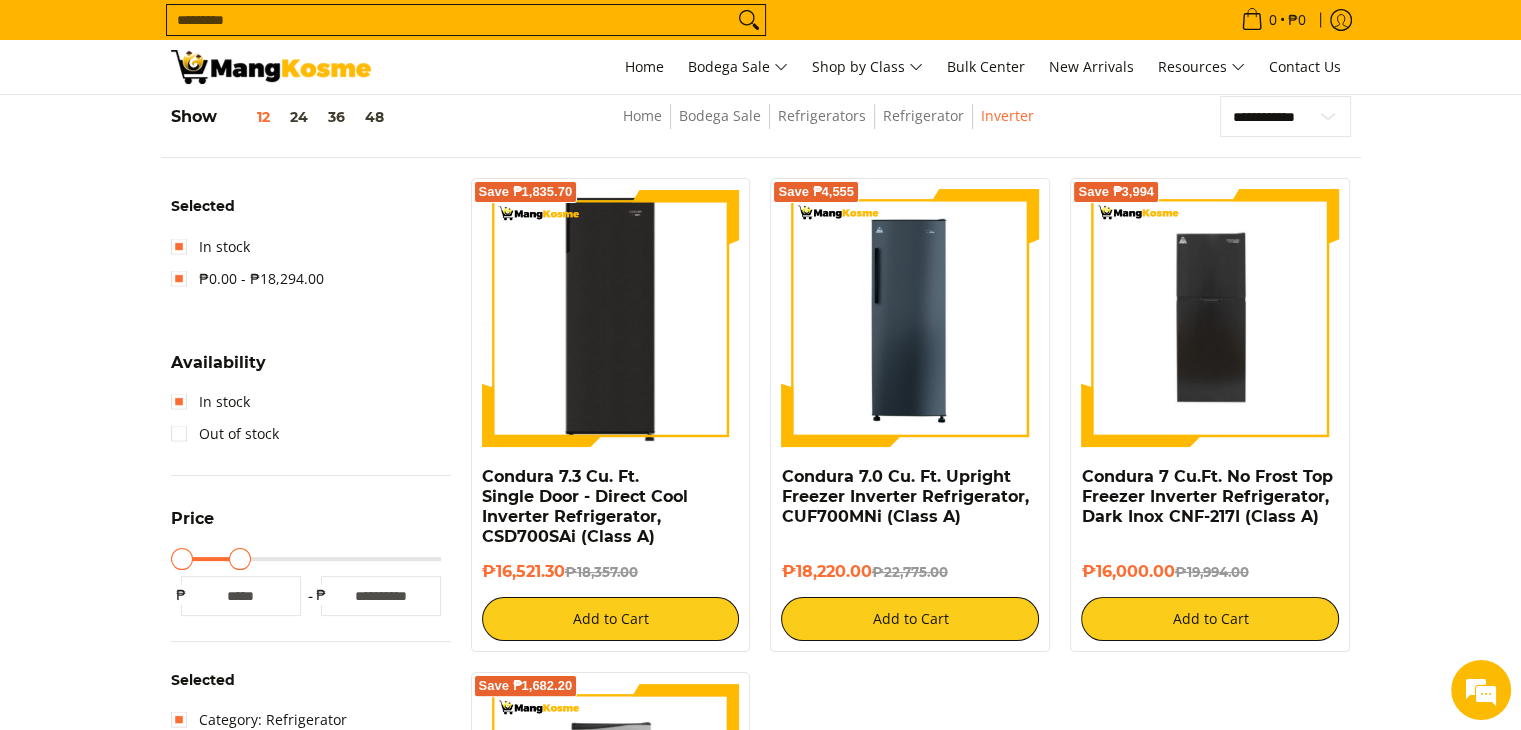 click at bounding box center [611, 318] 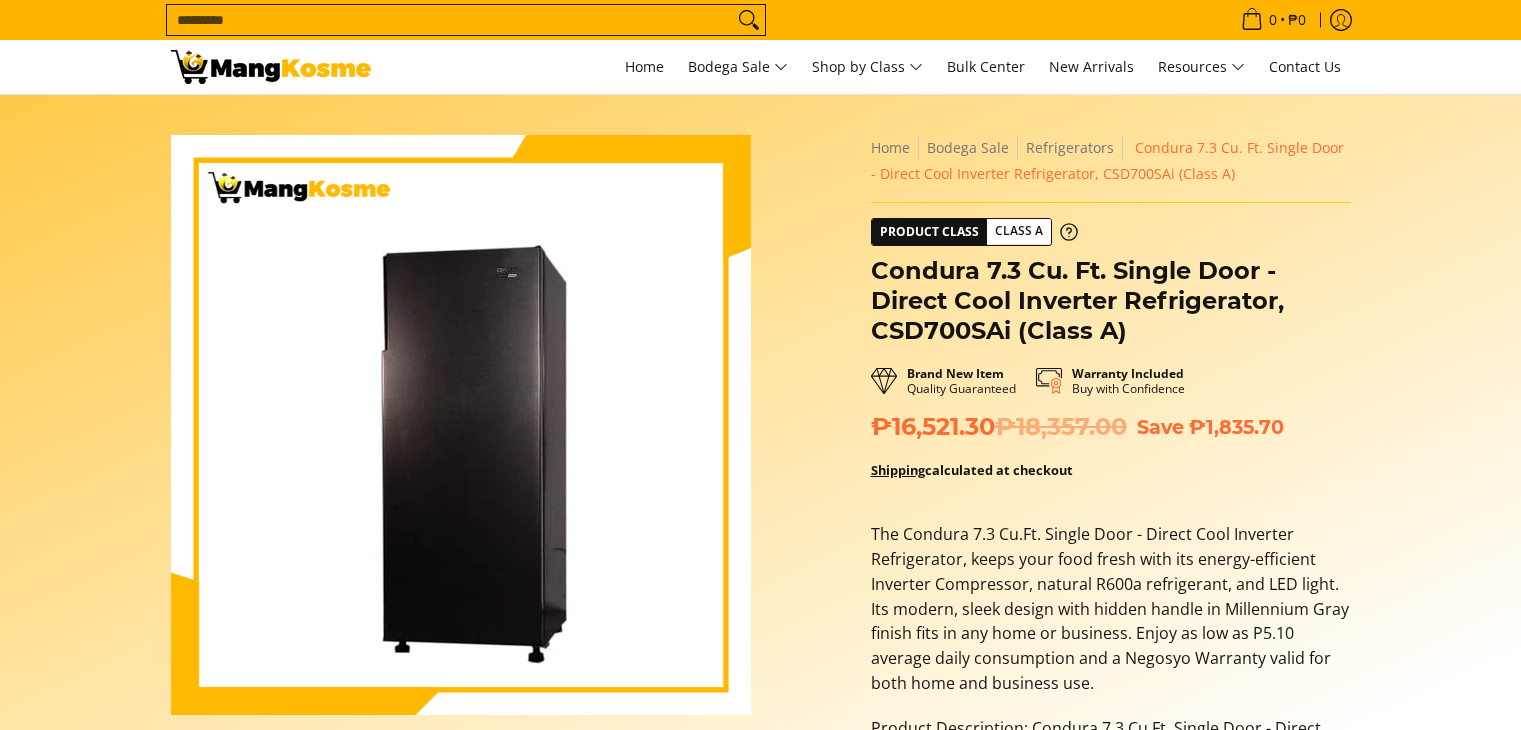 scroll, scrollTop: 128, scrollLeft: 0, axis: vertical 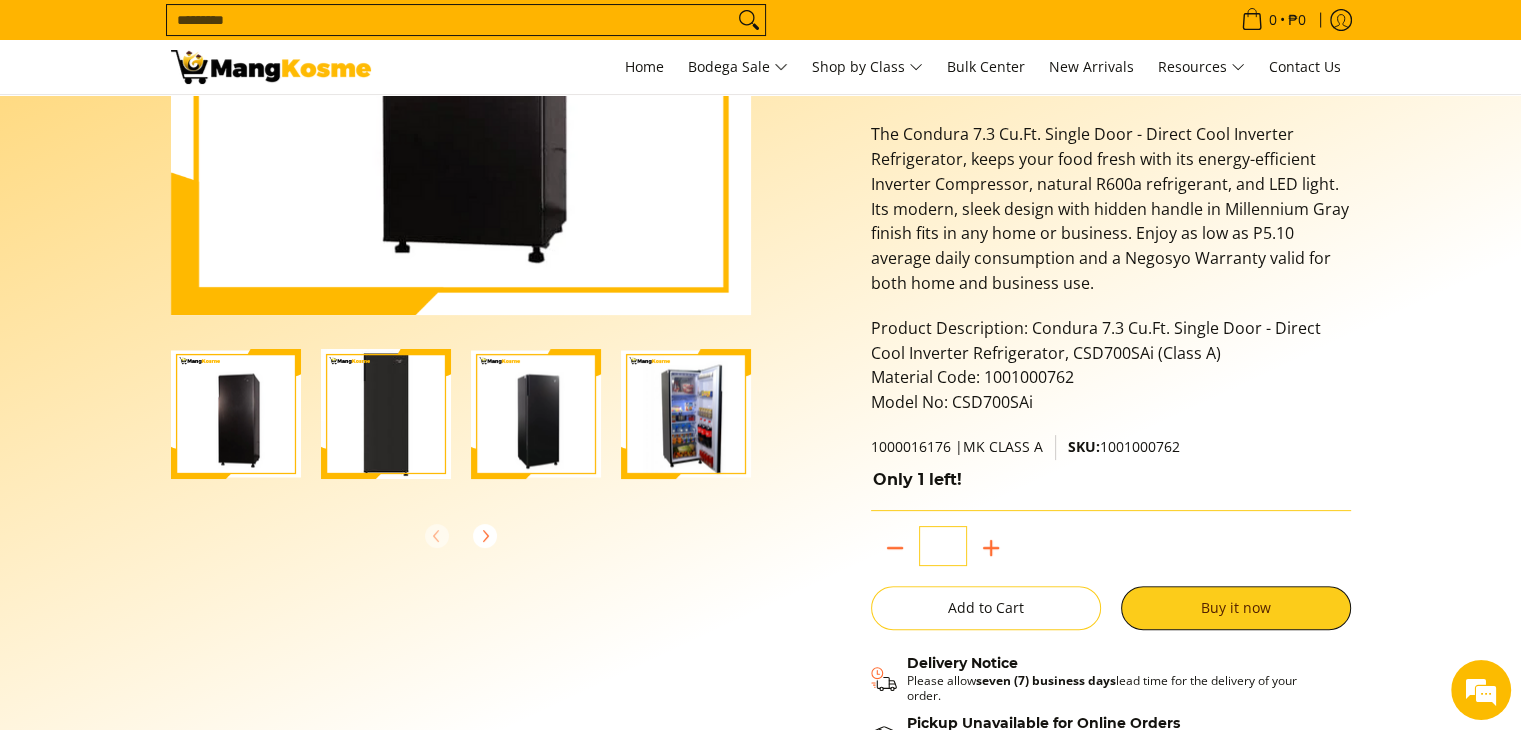 click at bounding box center [686, 414] 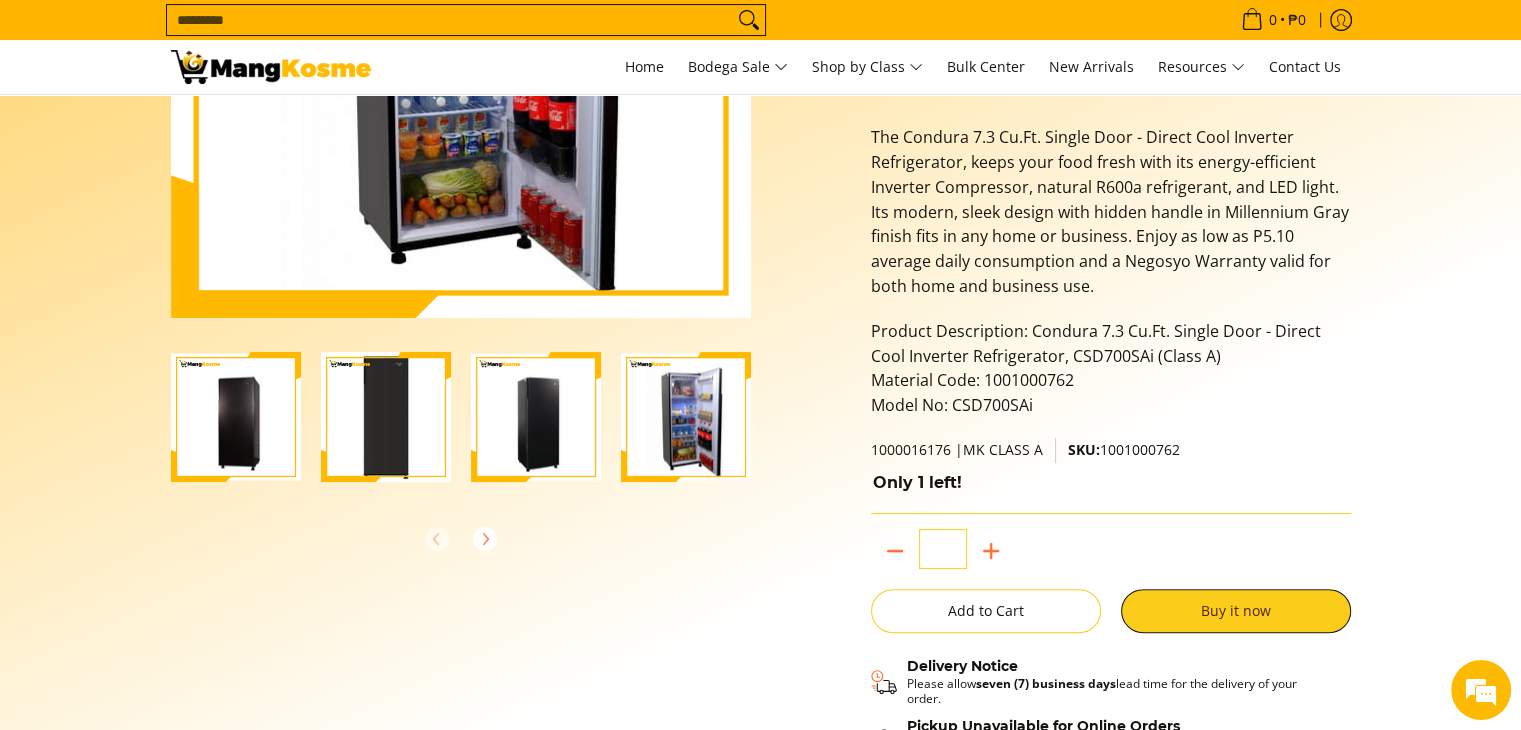 scroll, scrollTop: 500, scrollLeft: 0, axis: vertical 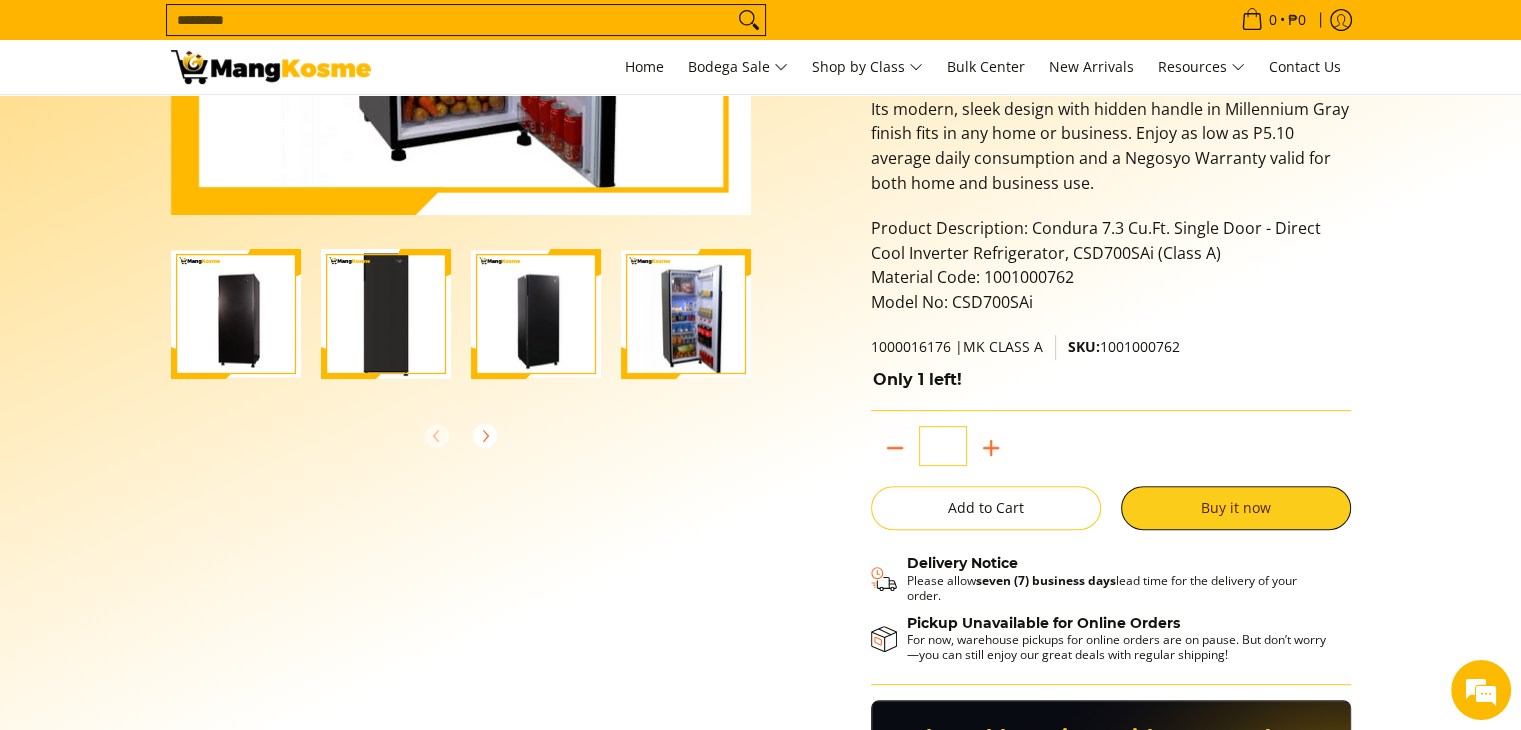 click at bounding box center (536, 314) 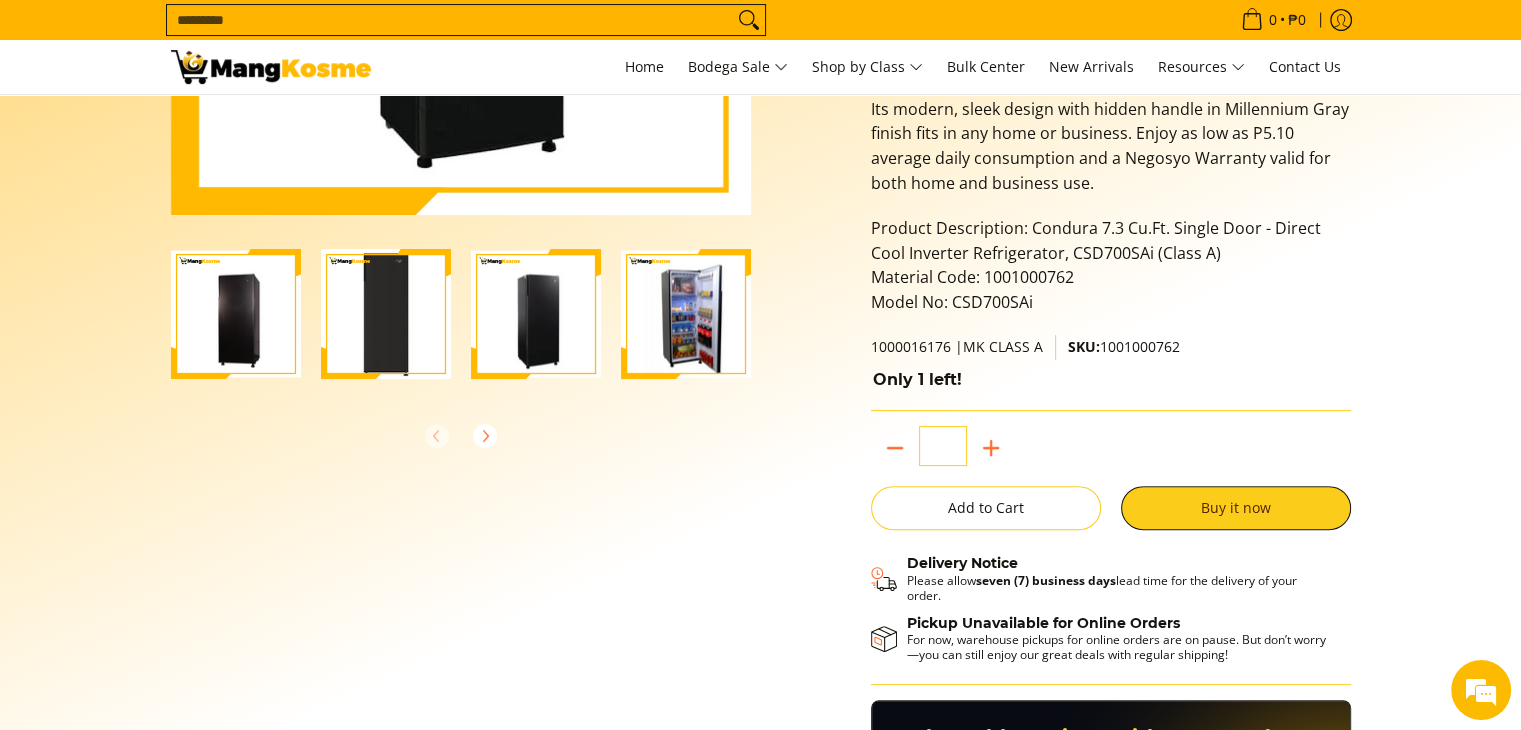 scroll, scrollTop: 0, scrollLeft: 0, axis: both 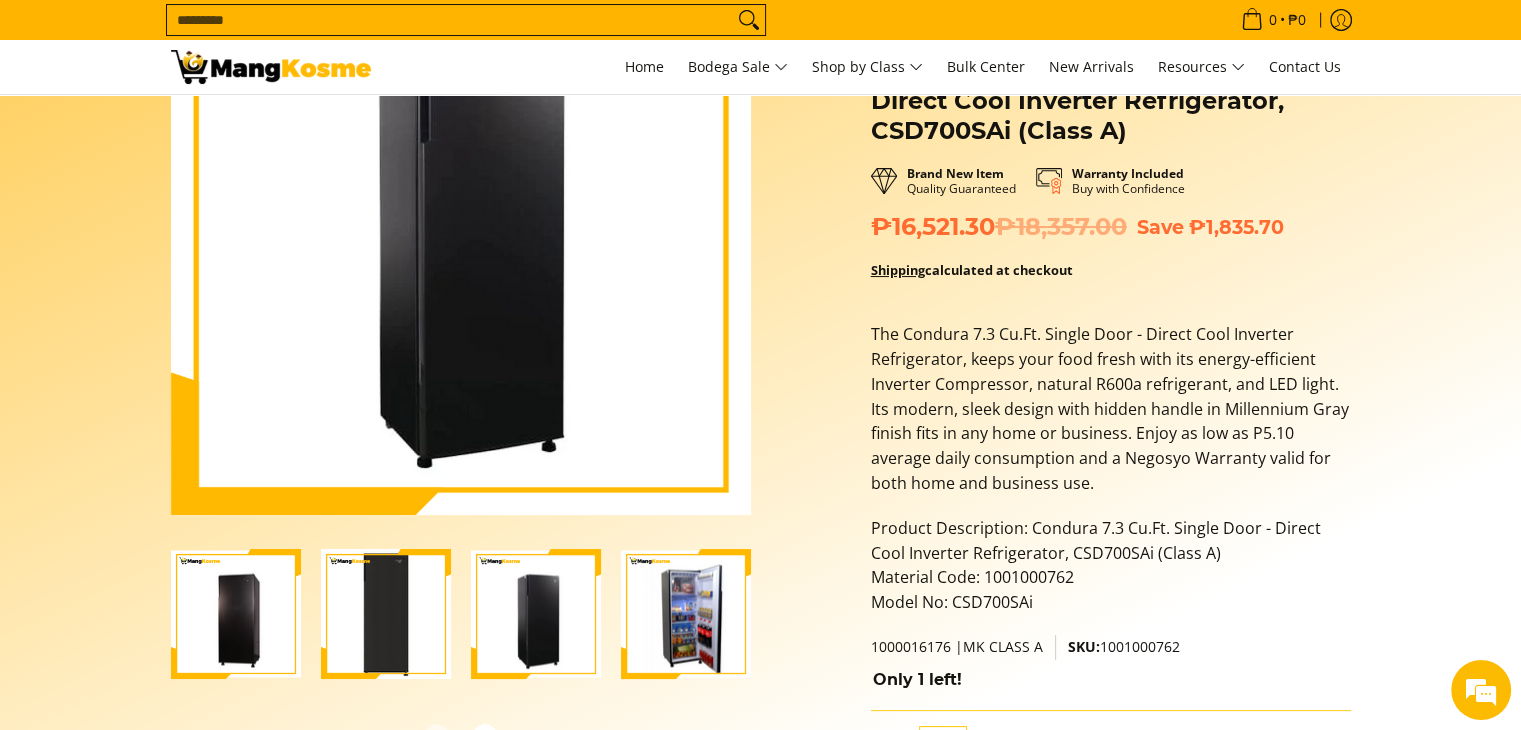 click at bounding box center (386, 614) 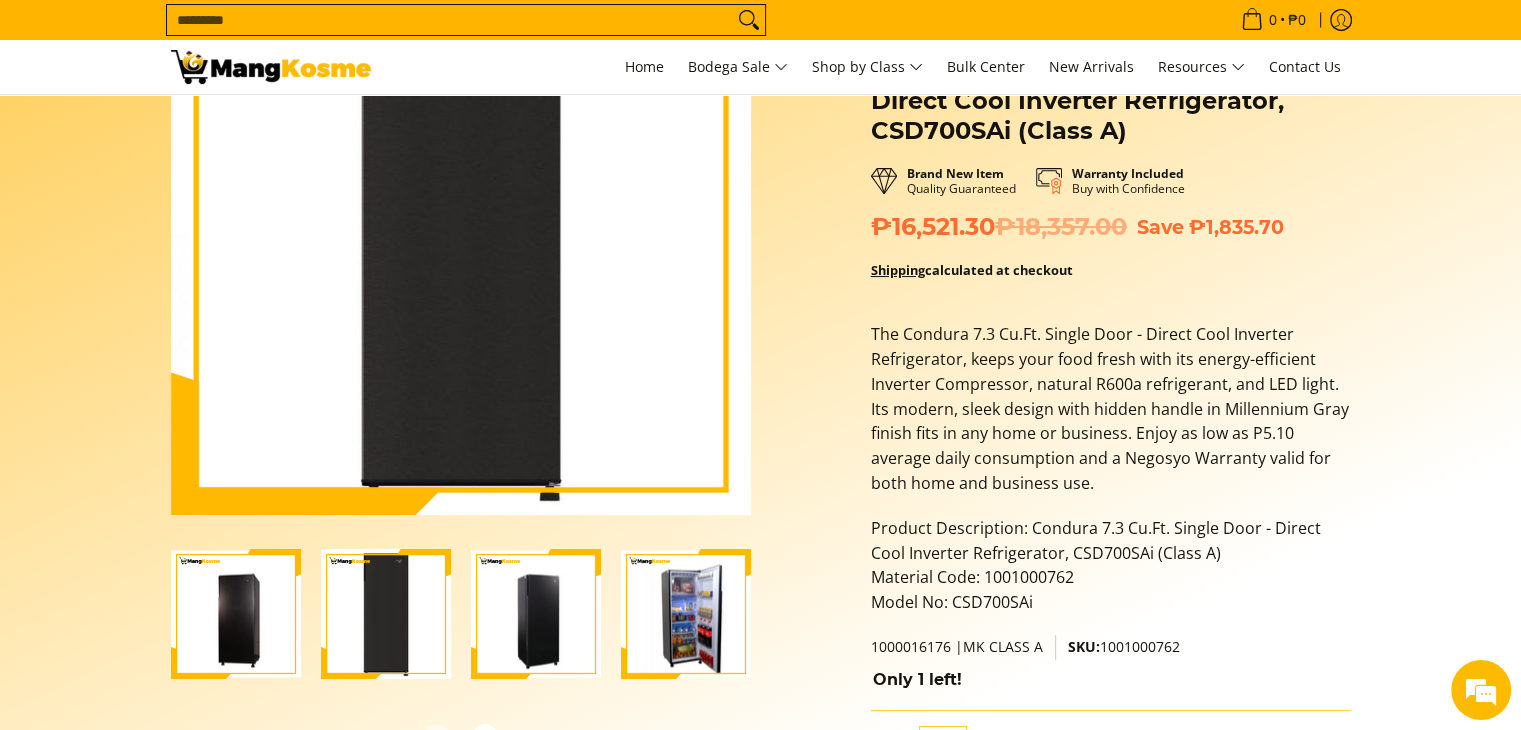 click at bounding box center (236, 614) 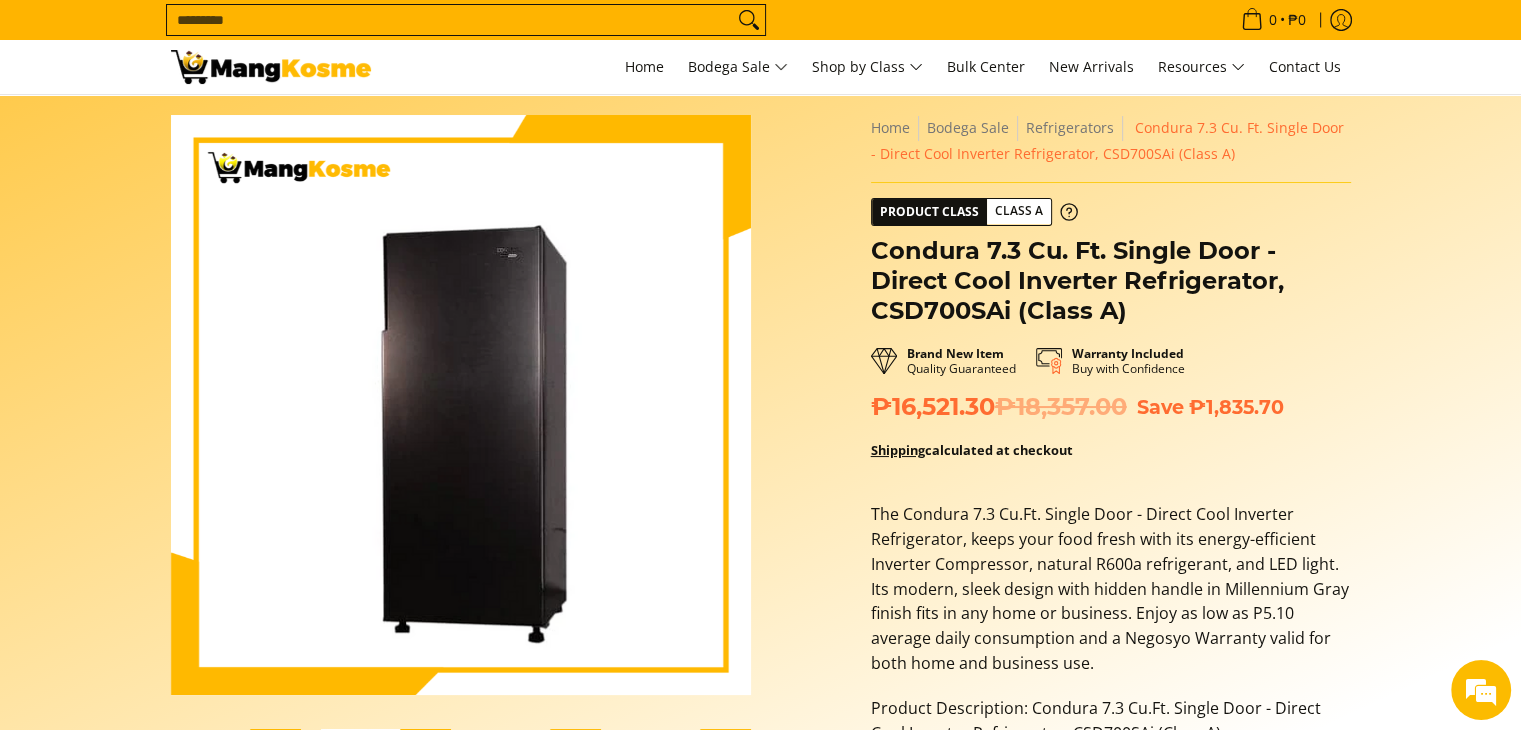scroll, scrollTop: 0, scrollLeft: 0, axis: both 